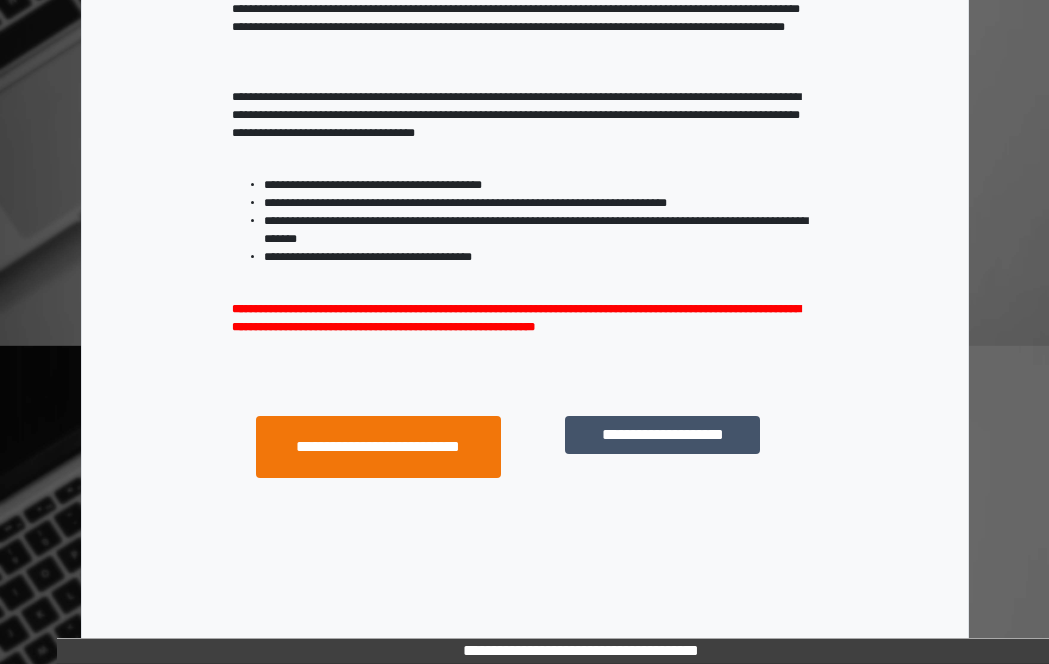 scroll, scrollTop: 335, scrollLeft: 0, axis: vertical 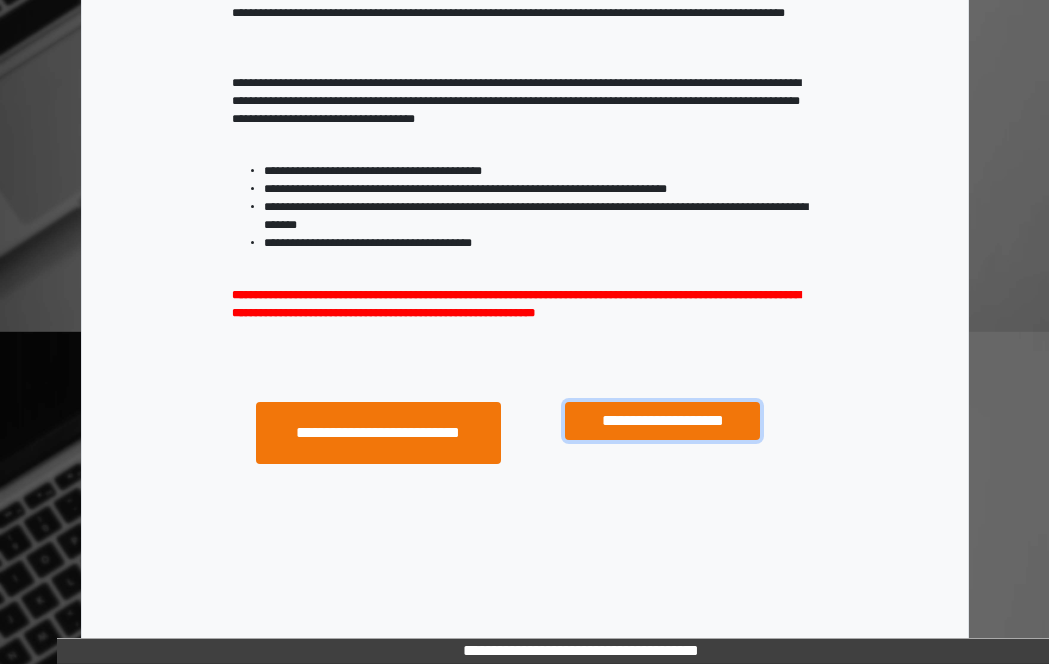 click on "**********" at bounding box center [662, 421] 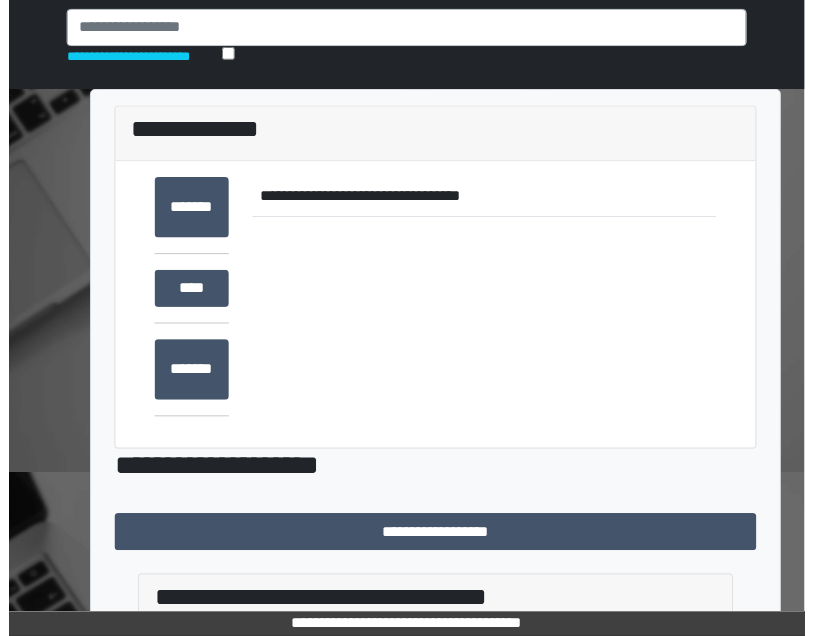 scroll, scrollTop: 0, scrollLeft: 0, axis: both 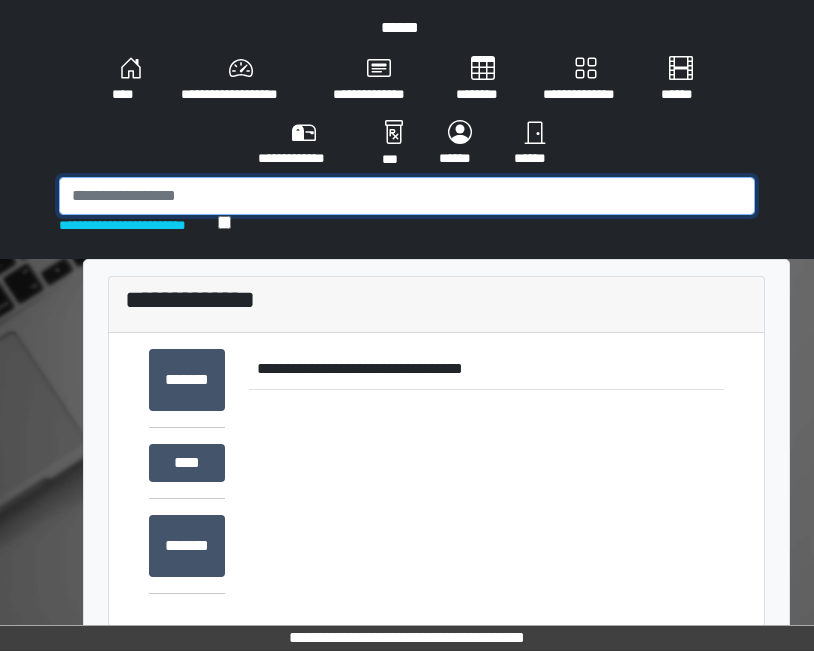click at bounding box center (407, 196) 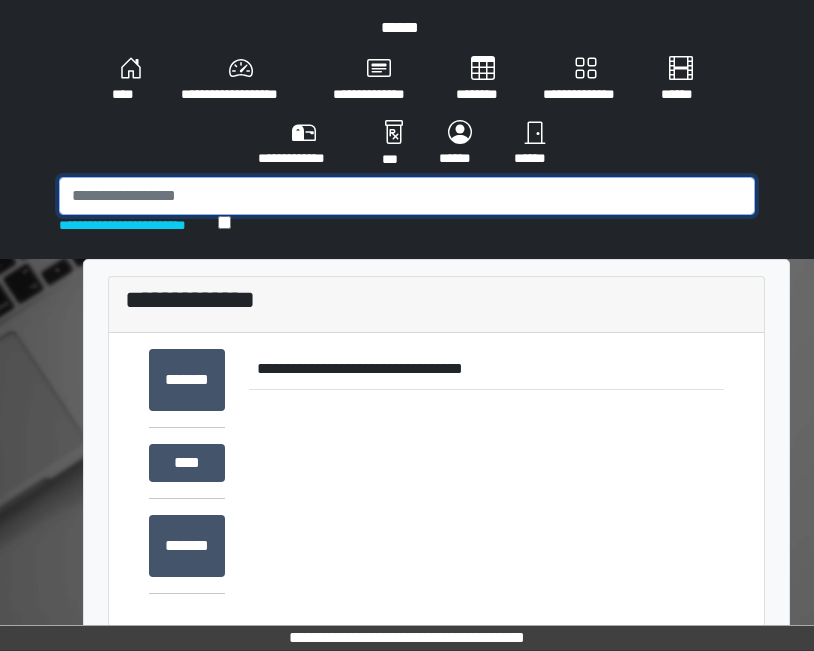 click at bounding box center (407, 196) 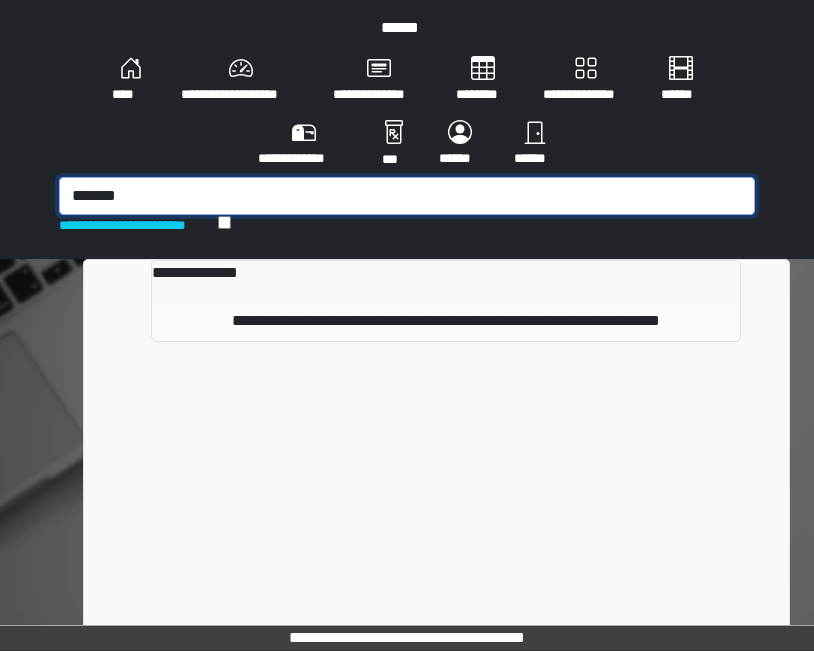 type on "*******" 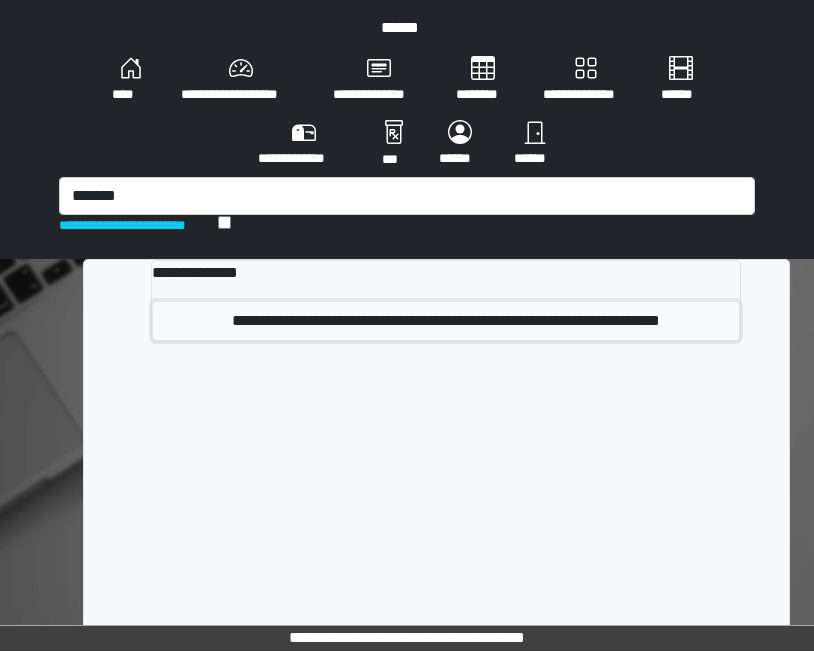 click on "**********" at bounding box center [446, 321] 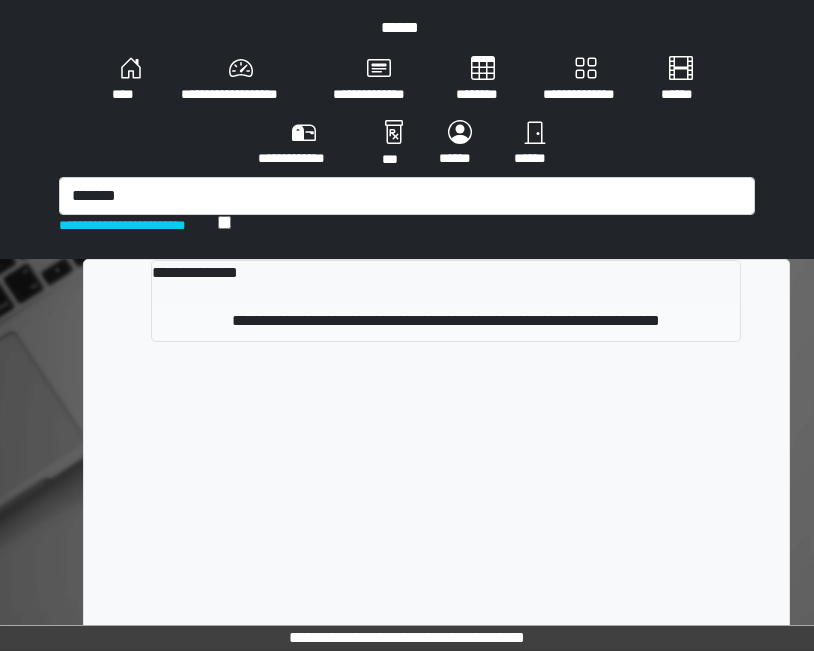 type 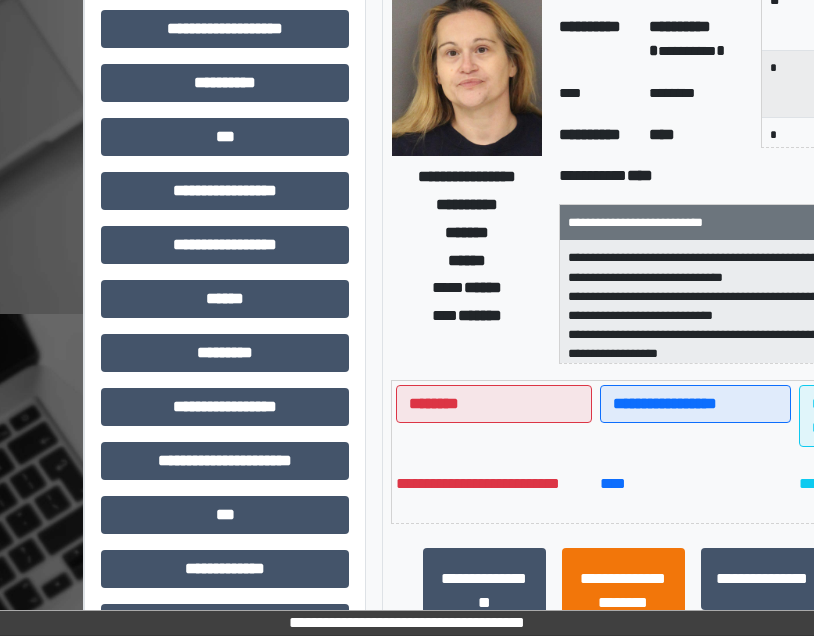 scroll, scrollTop: 500, scrollLeft: 0, axis: vertical 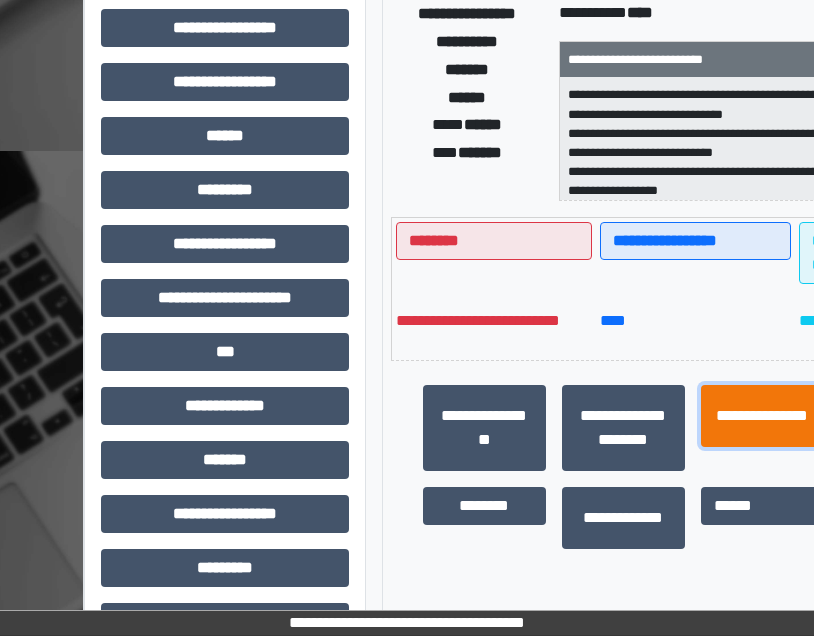 click on "**********" at bounding box center [762, 416] 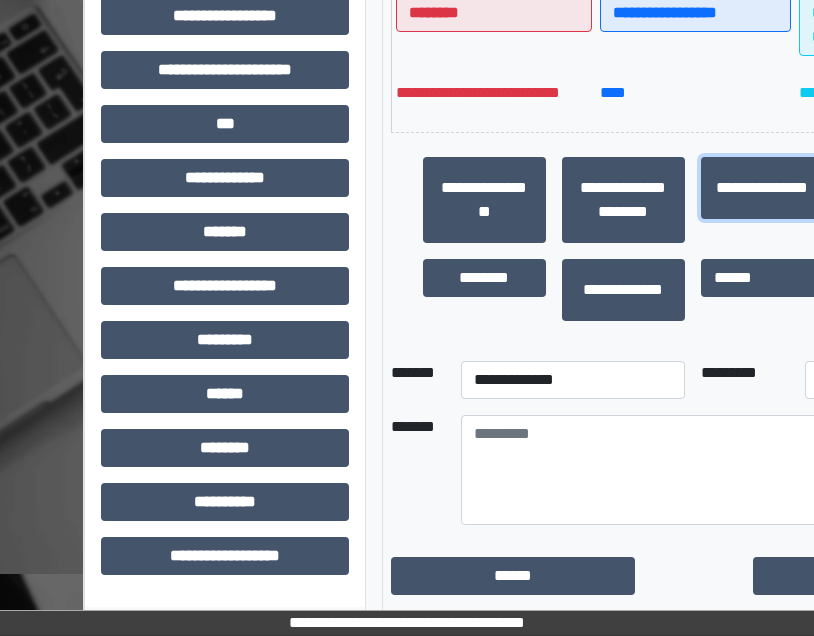 scroll, scrollTop: 729, scrollLeft: 0, axis: vertical 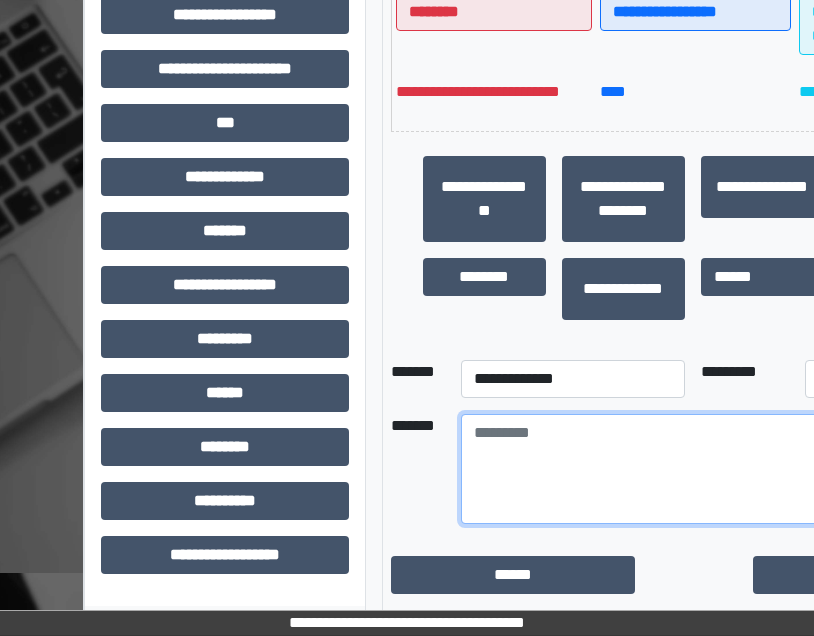 click at bounding box center [727, 469] 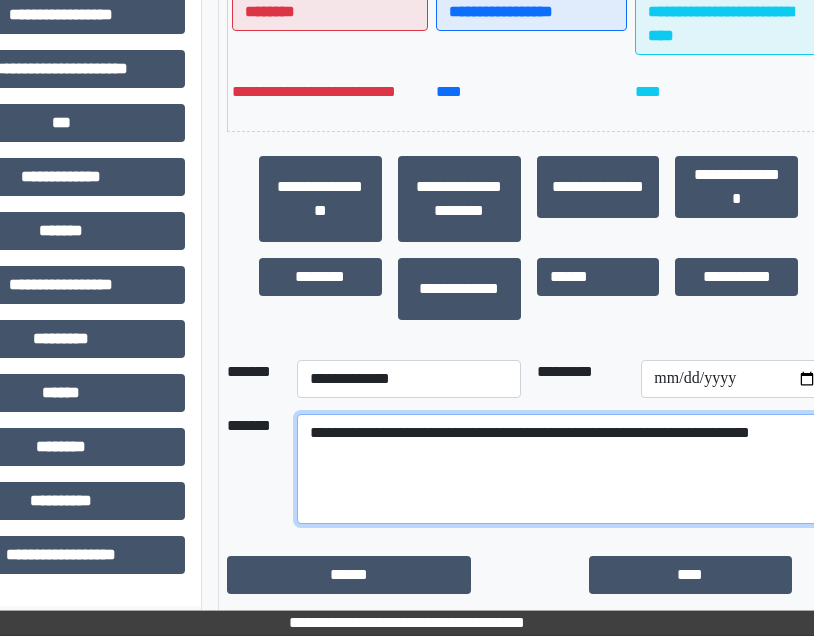 scroll, scrollTop: 729, scrollLeft: 167, axis: both 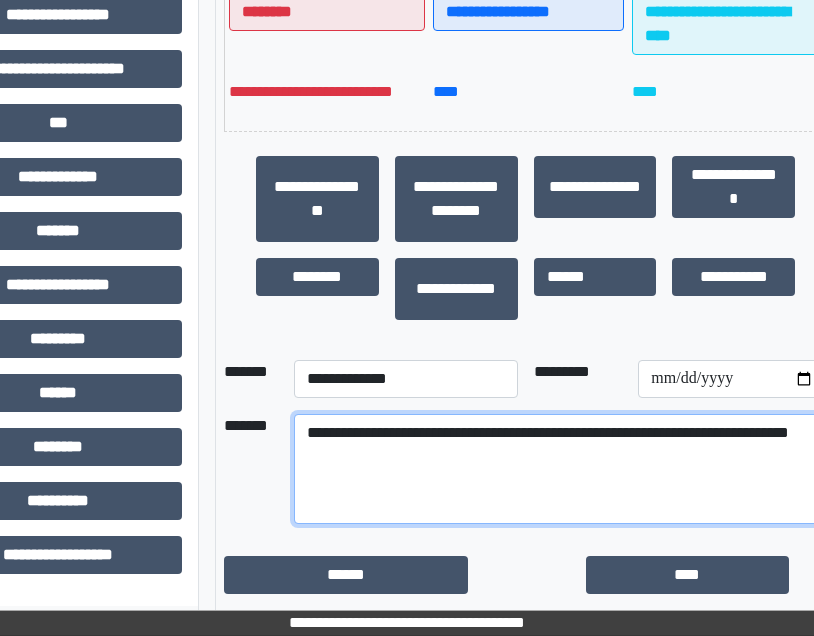 type on "**********" 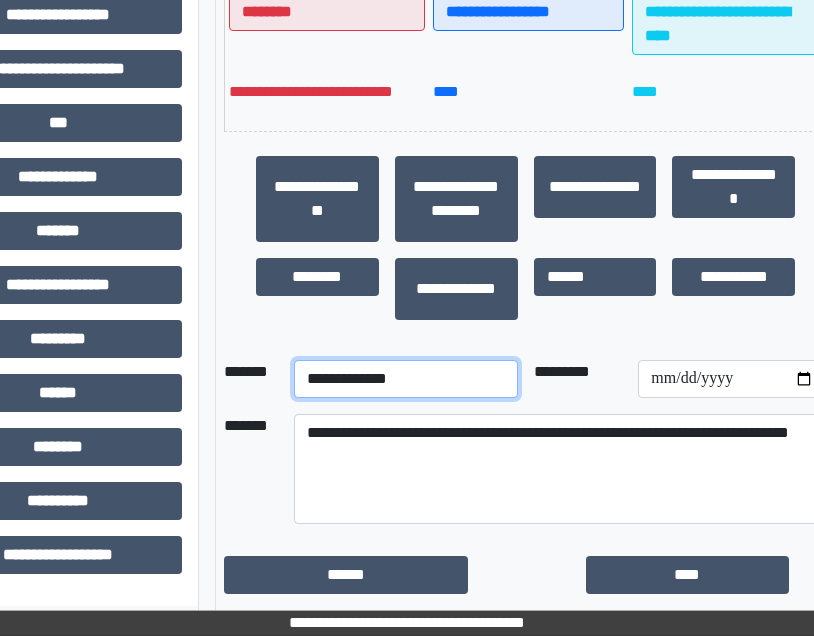 click on "**********" at bounding box center [405, 379] 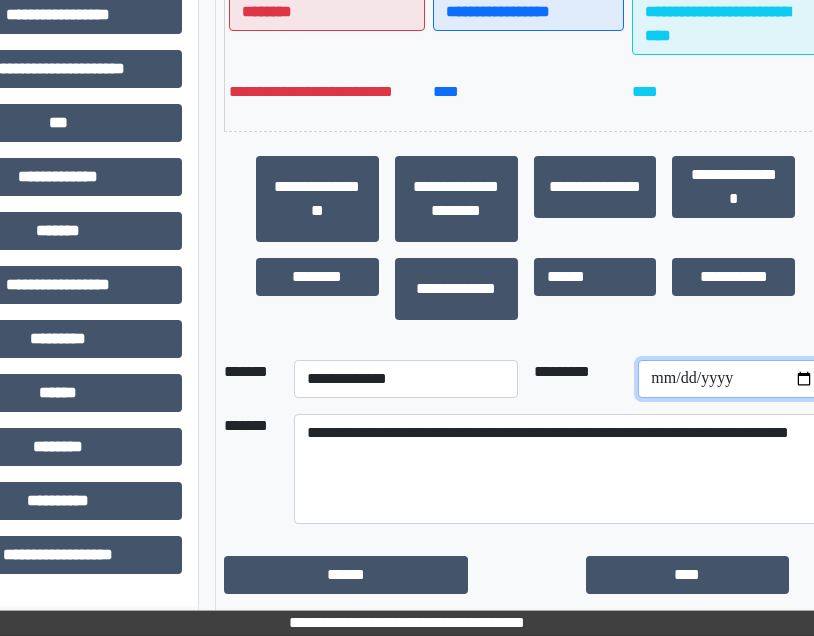 click at bounding box center (732, 379) 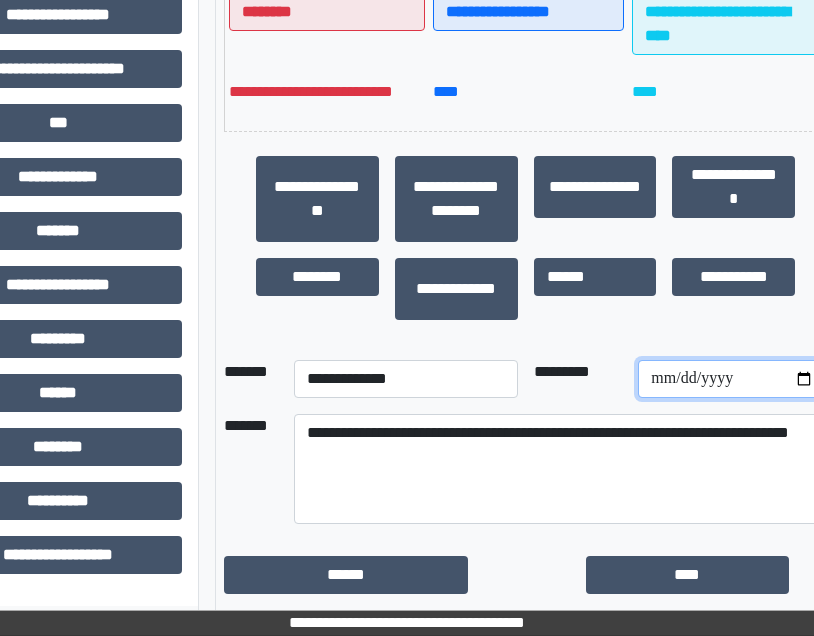 type on "**********" 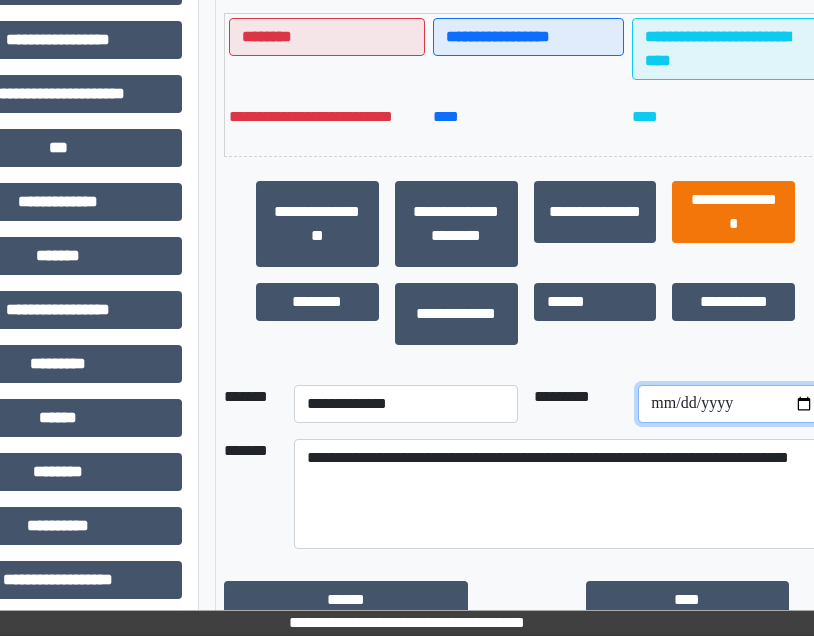 scroll, scrollTop: 729, scrollLeft: 167, axis: both 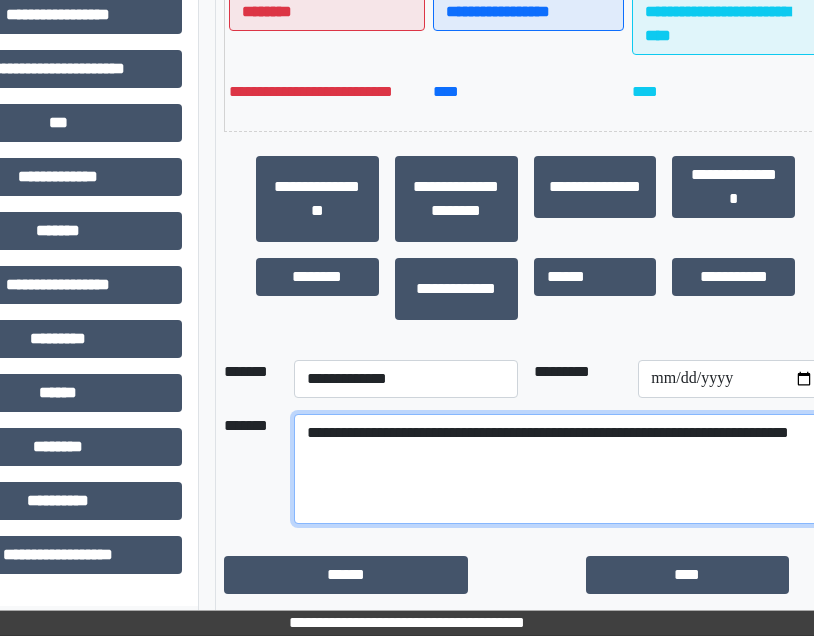 drag, startPoint x: 306, startPoint y: 421, endPoint x: 785, endPoint y: 455, distance: 480.20517 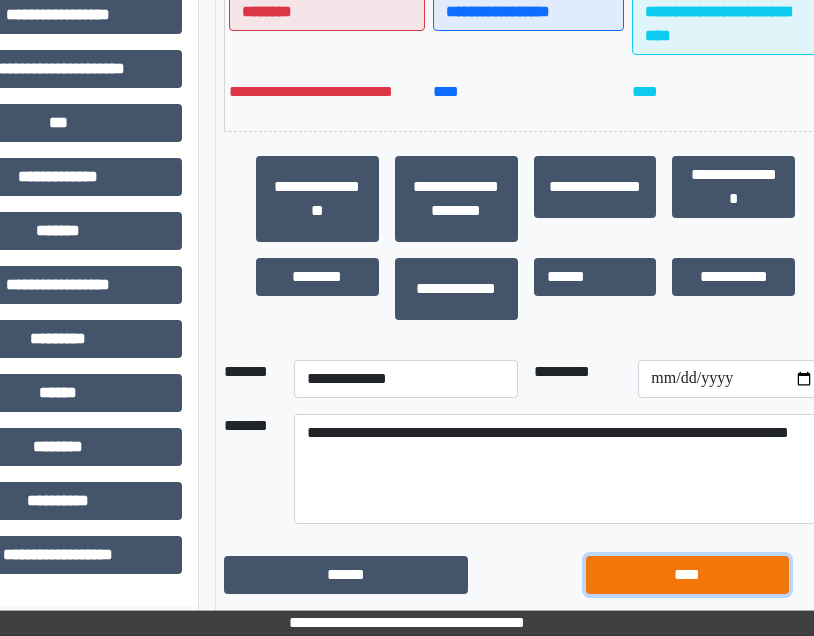 click on "****" at bounding box center (687, 575) 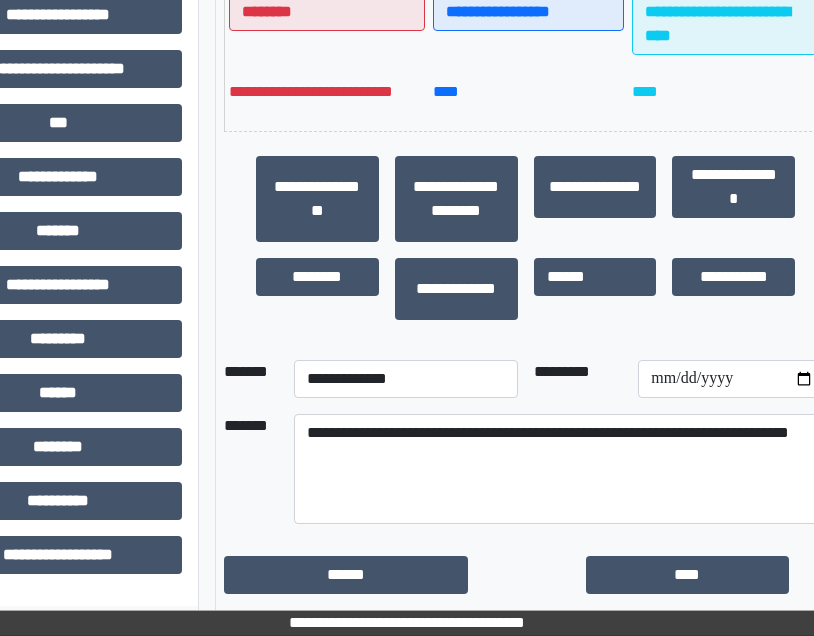 scroll, scrollTop: 717, scrollLeft: 167, axis: both 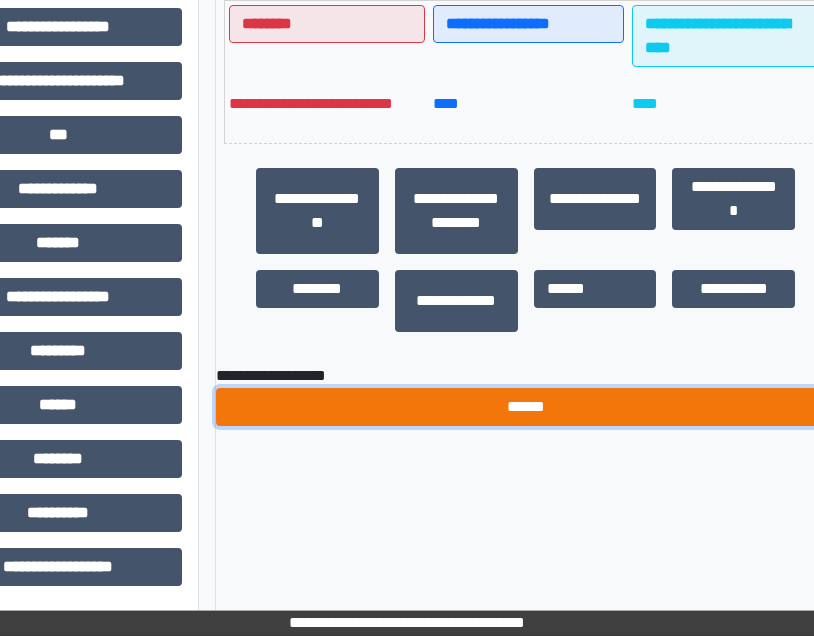 click on "******" at bounding box center (525, 407) 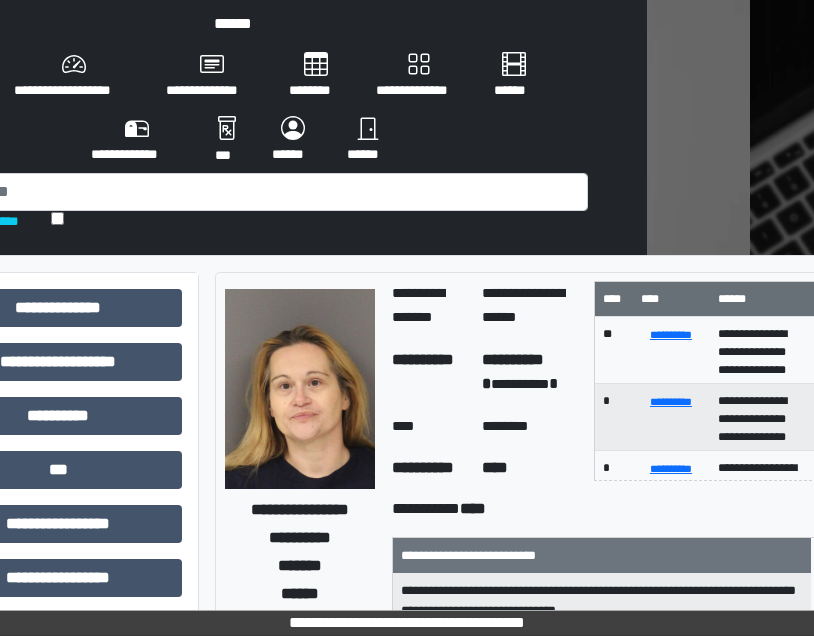 scroll, scrollTop: 0, scrollLeft: 167, axis: horizontal 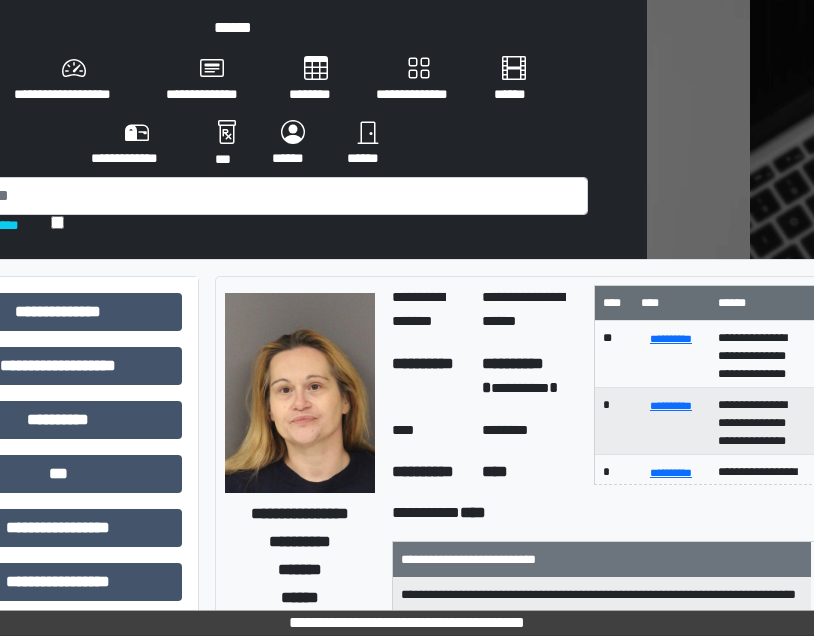 click on "********" at bounding box center [316, 80] 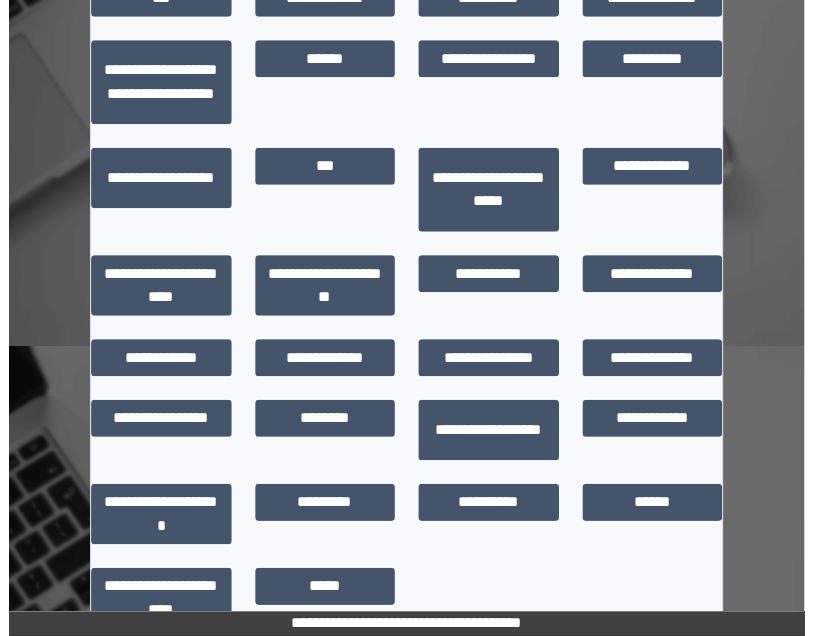 scroll, scrollTop: 306, scrollLeft: 0, axis: vertical 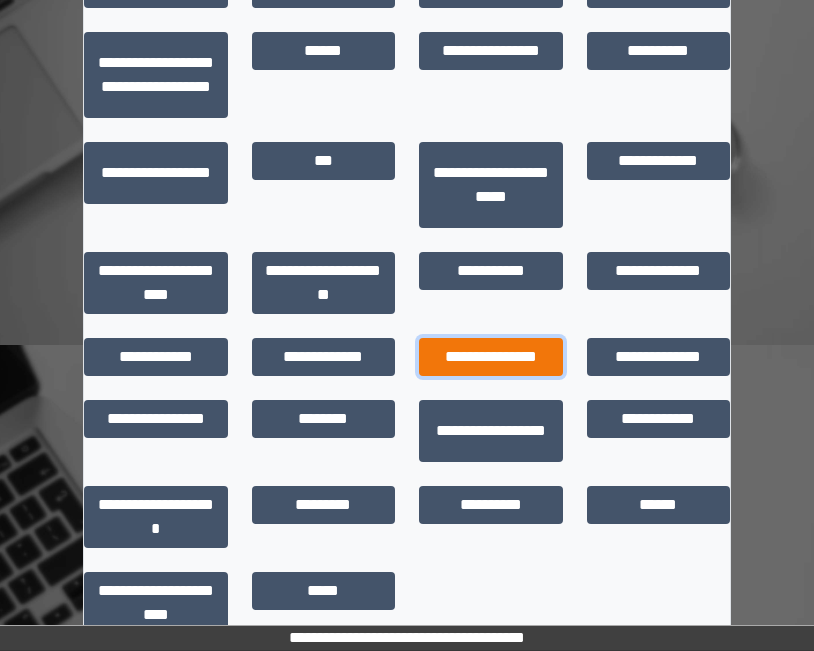 click on "**********" at bounding box center (491, 357) 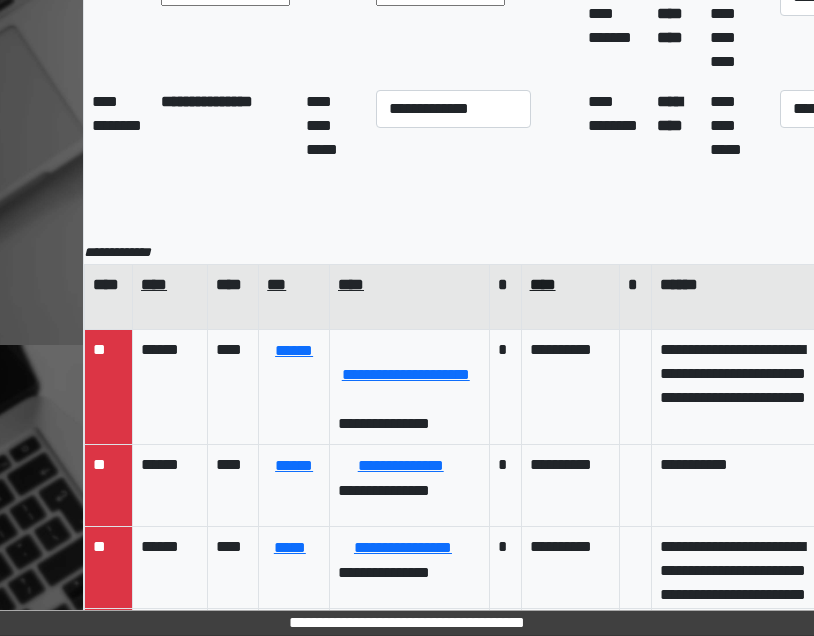click on "****" at bounding box center [570, 285] 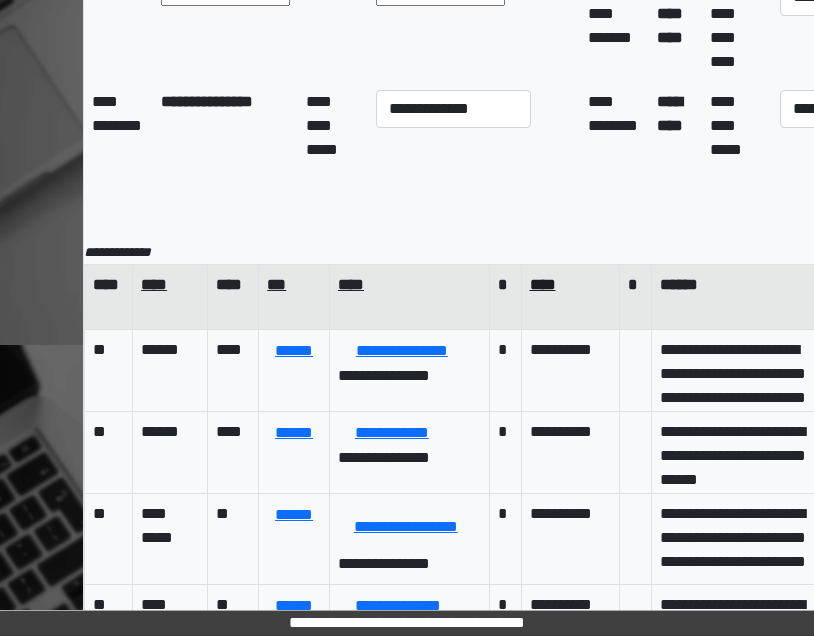 click on "****" at bounding box center (570, 285) 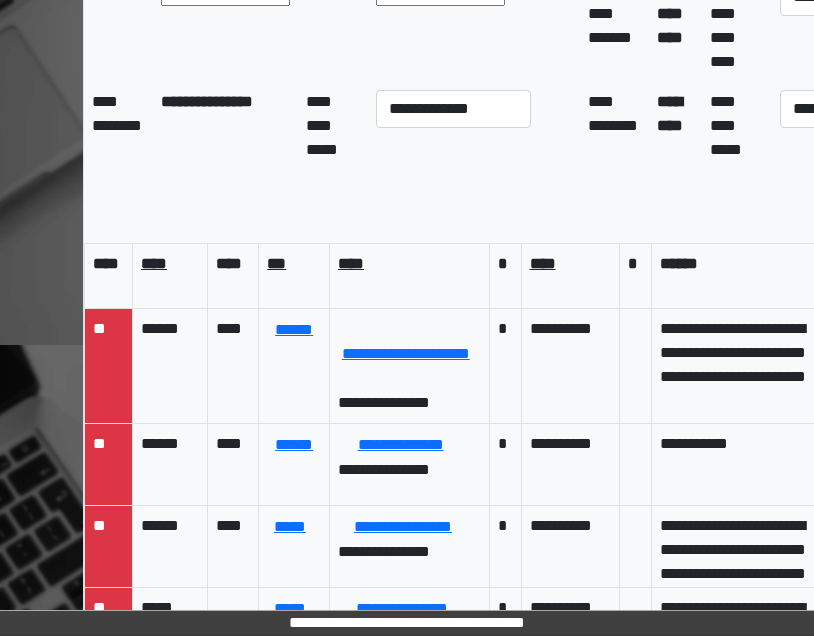 scroll, scrollTop: 0, scrollLeft: 0, axis: both 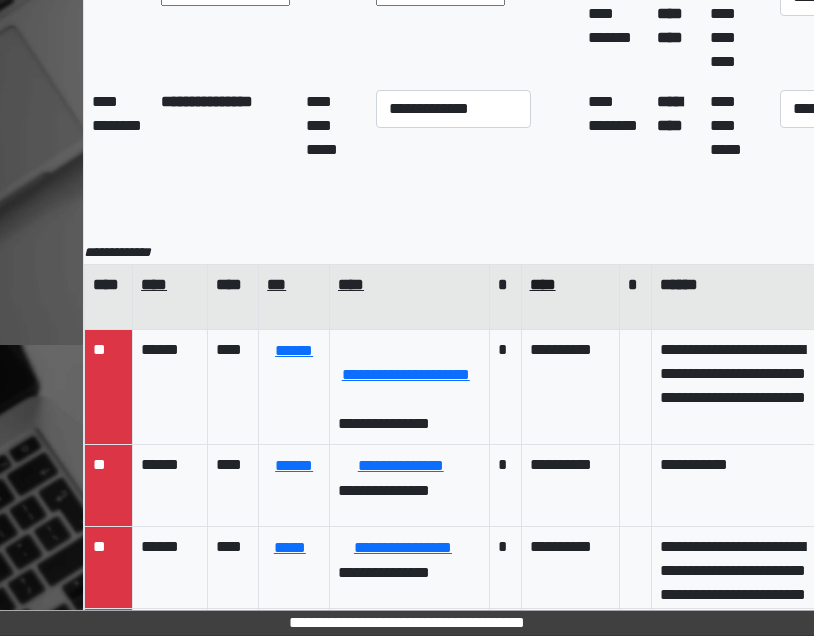 click on "****" at bounding box center (570, 285) 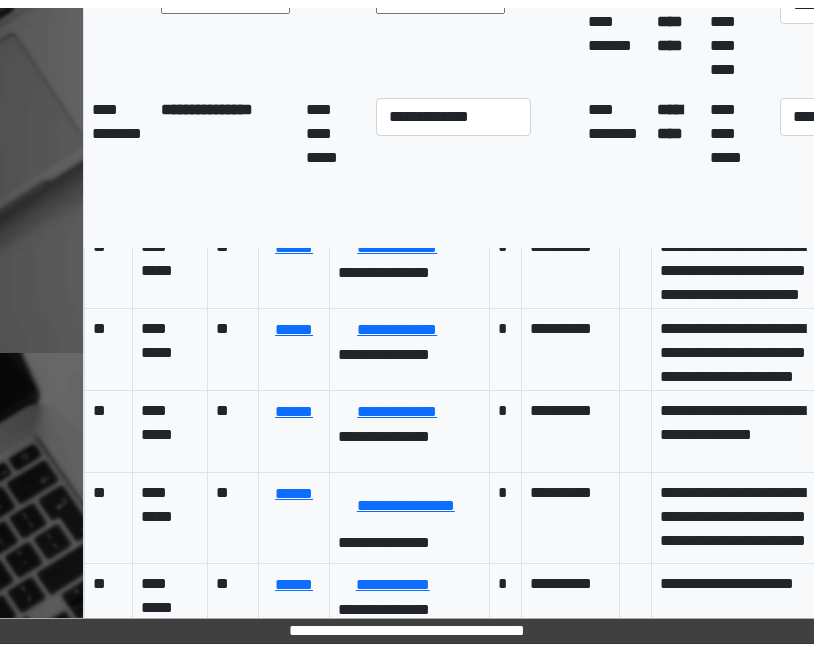 scroll, scrollTop: 2500, scrollLeft: 0, axis: vertical 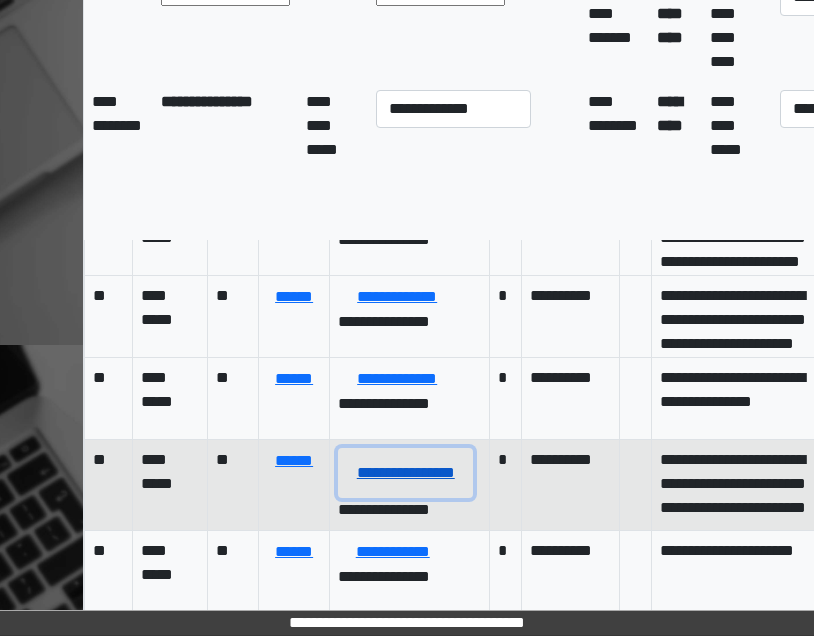 click on "**********" at bounding box center (405, 473) 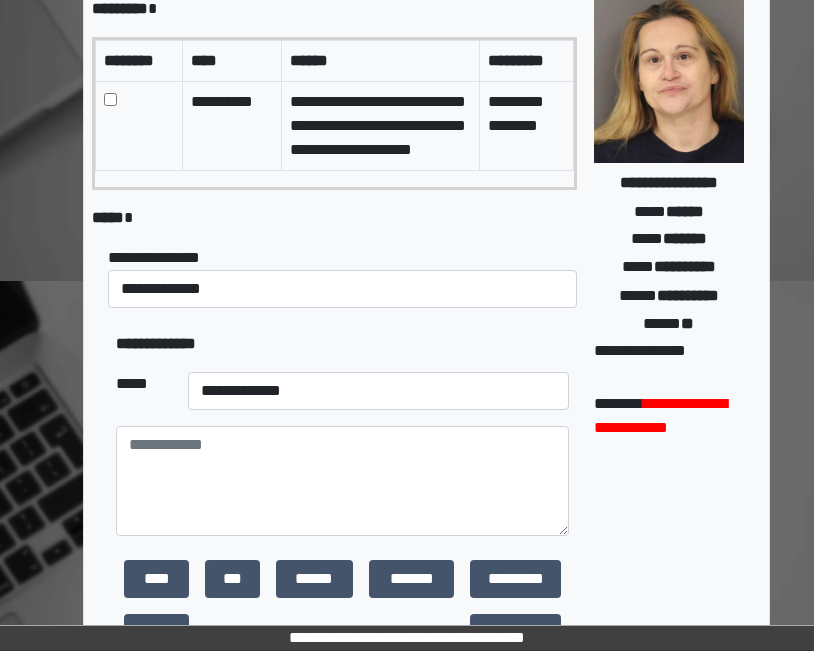 scroll, scrollTop: 406, scrollLeft: 0, axis: vertical 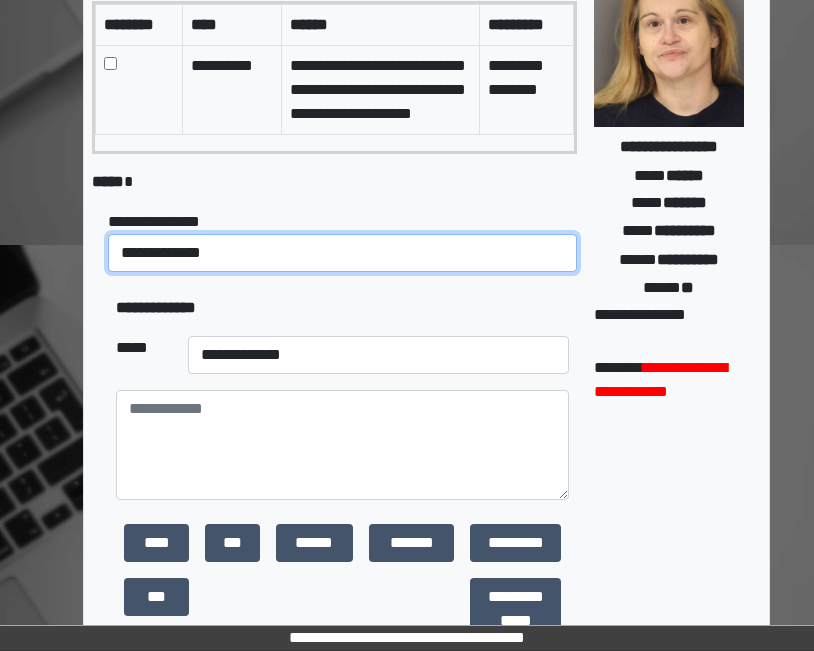 click on "**********" at bounding box center (342, 253) 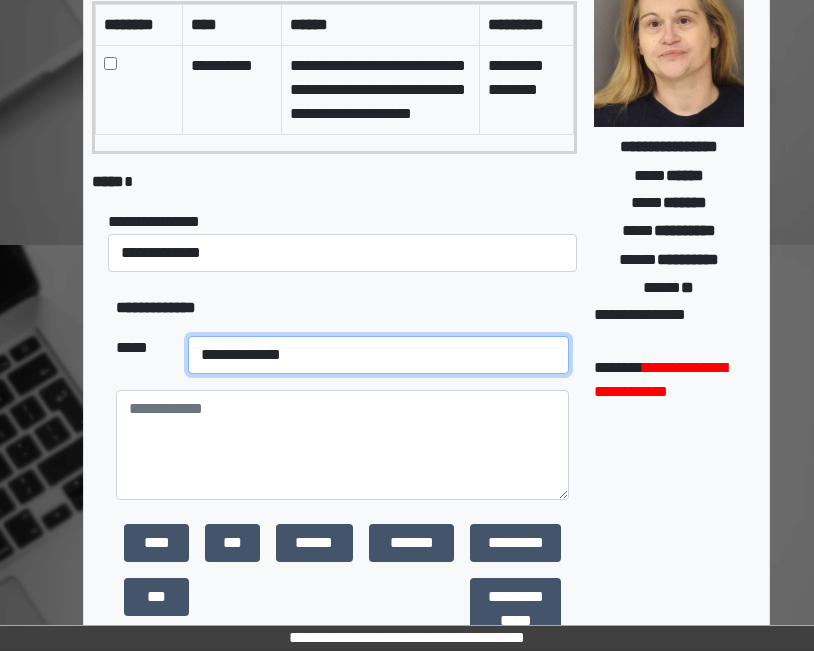 click on "**********" at bounding box center [378, 355] 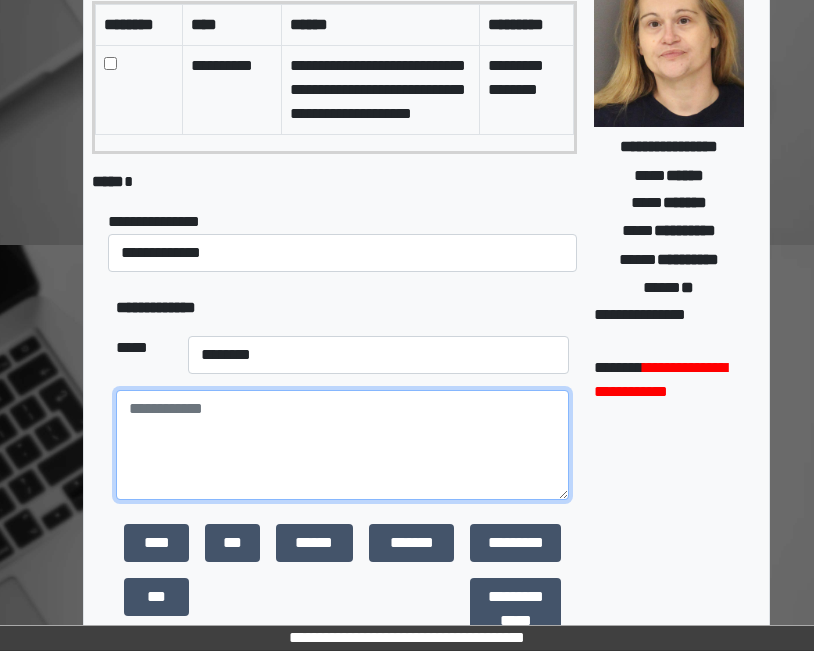click at bounding box center (342, 445) 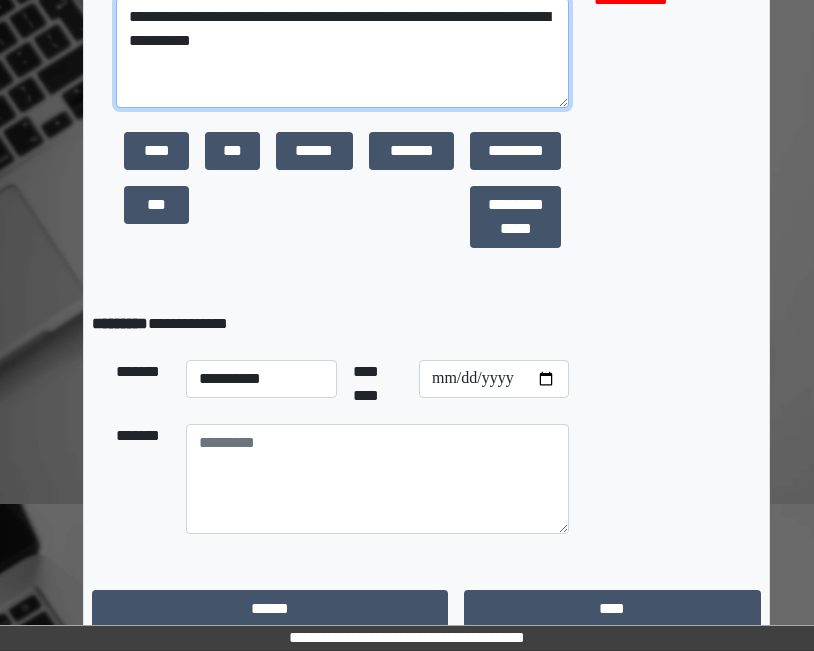 scroll, scrollTop: 806, scrollLeft: 0, axis: vertical 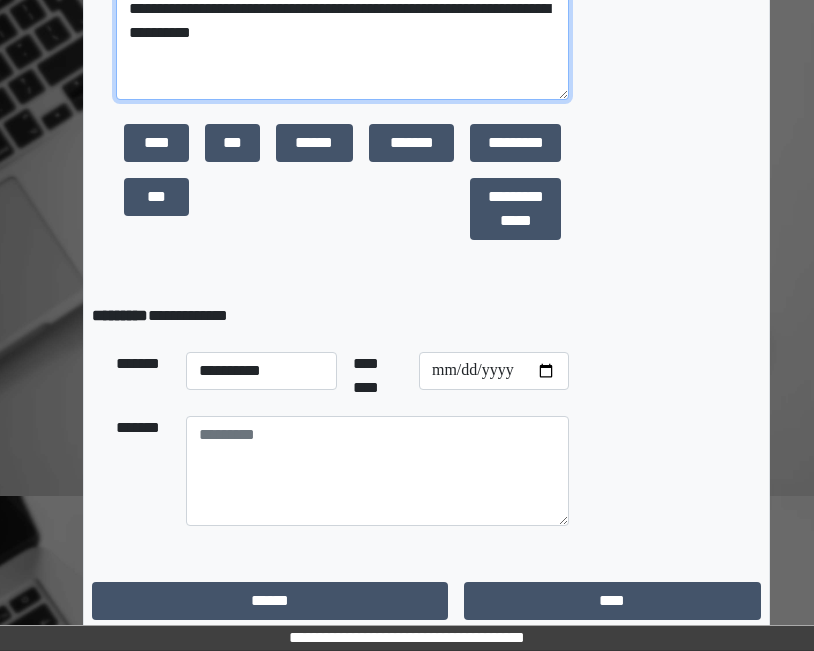 type on "**********" 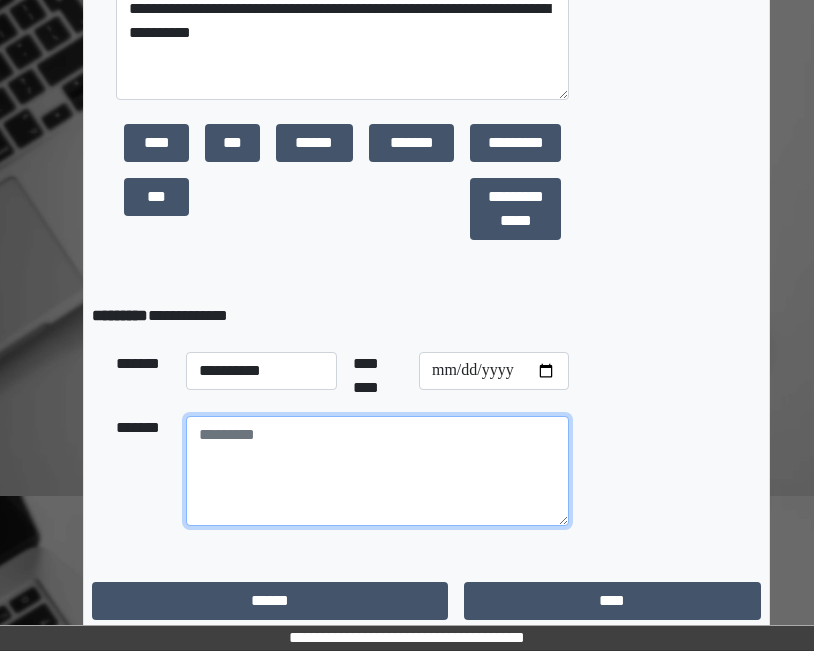 click at bounding box center (377, 471) 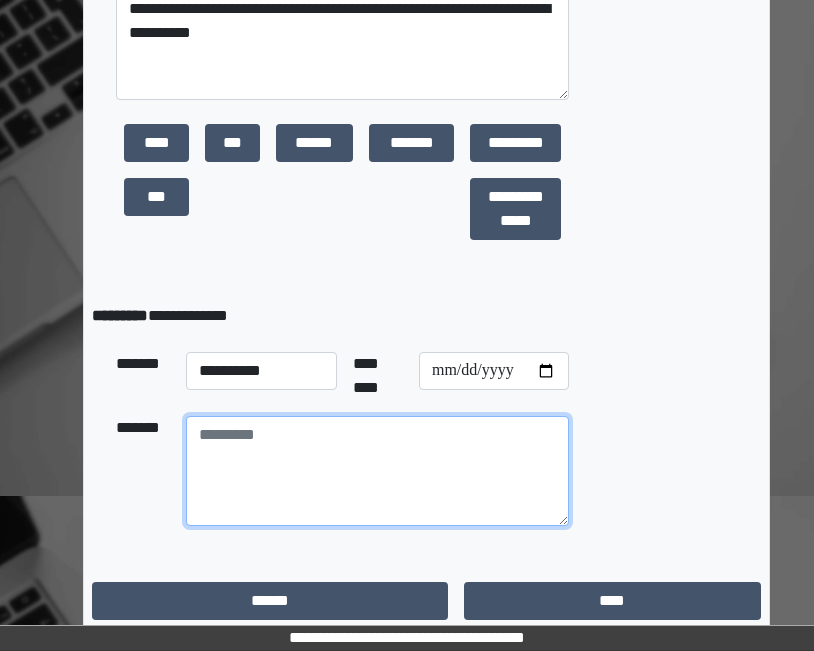 paste on "**********" 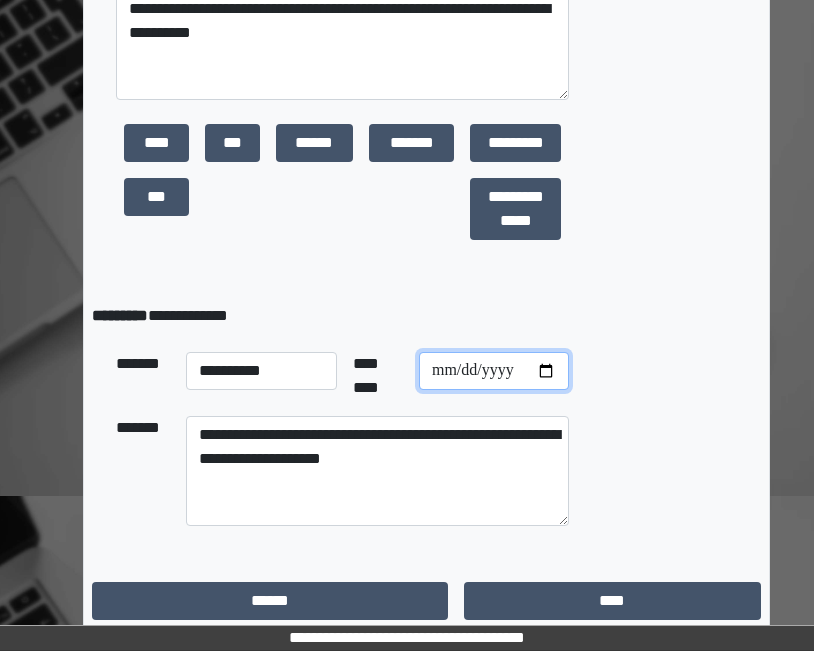 click at bounding box center (494, 371) 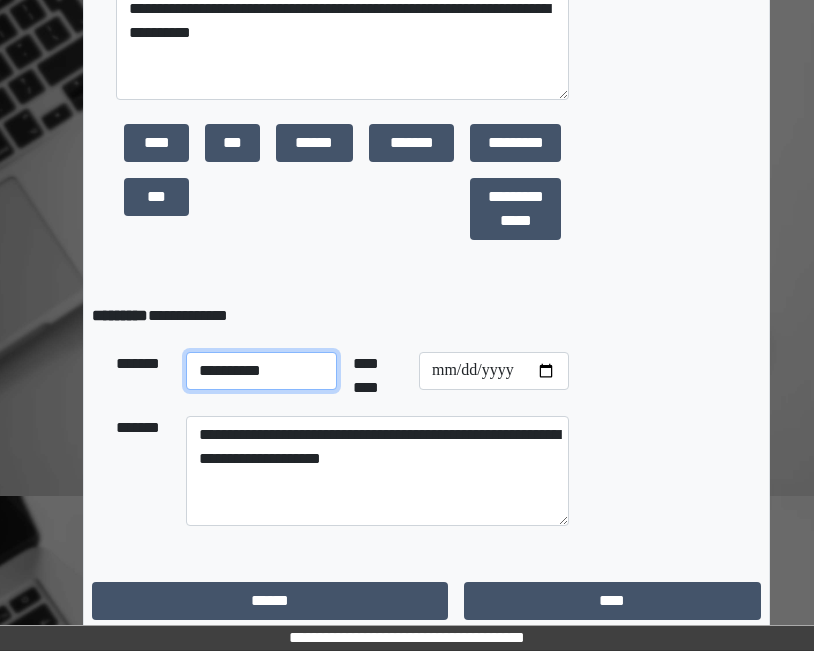 click on "**********" at bounding box center (261, 371) 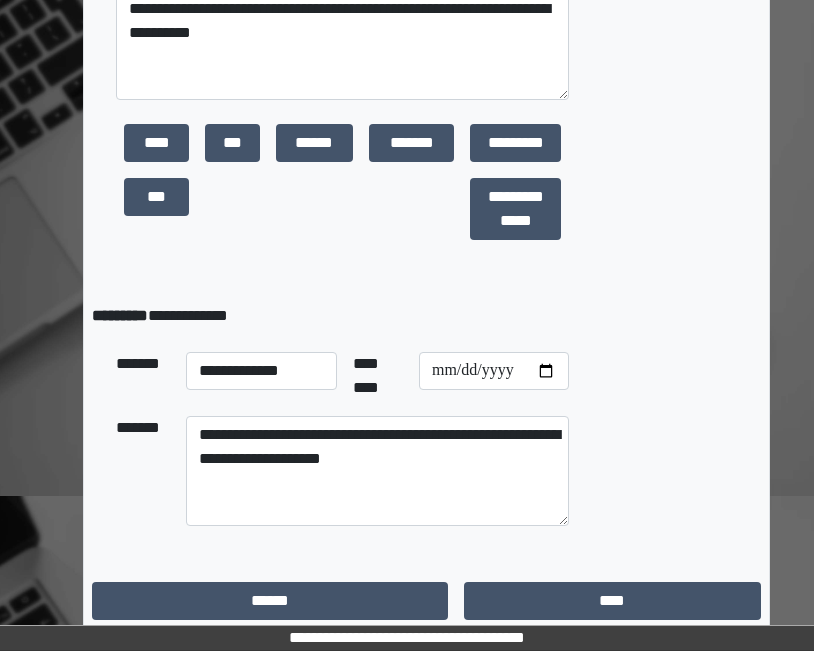 click on "**********" at bounding box center (669, 35) 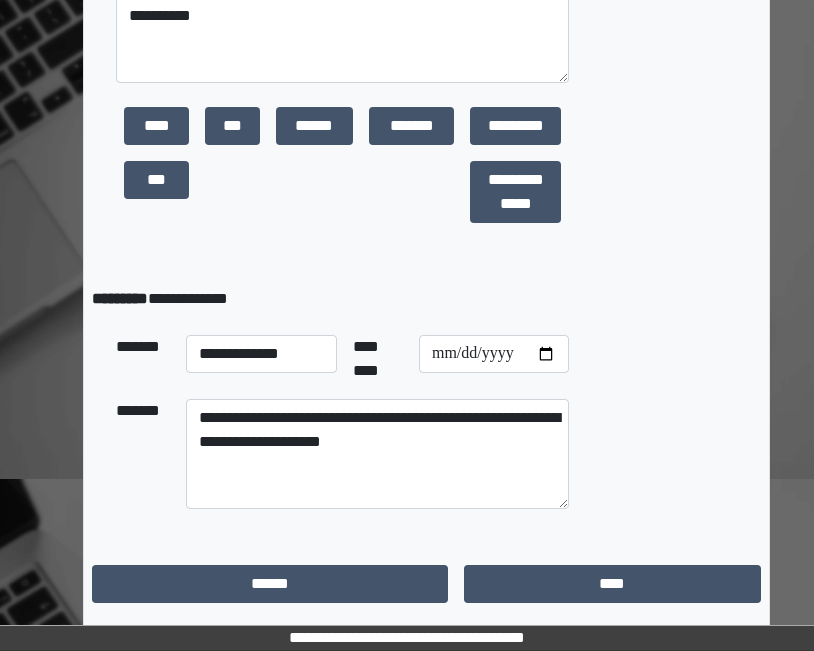 scroll, scrollTop: 840, scrollLeft: 0, axis: vertical 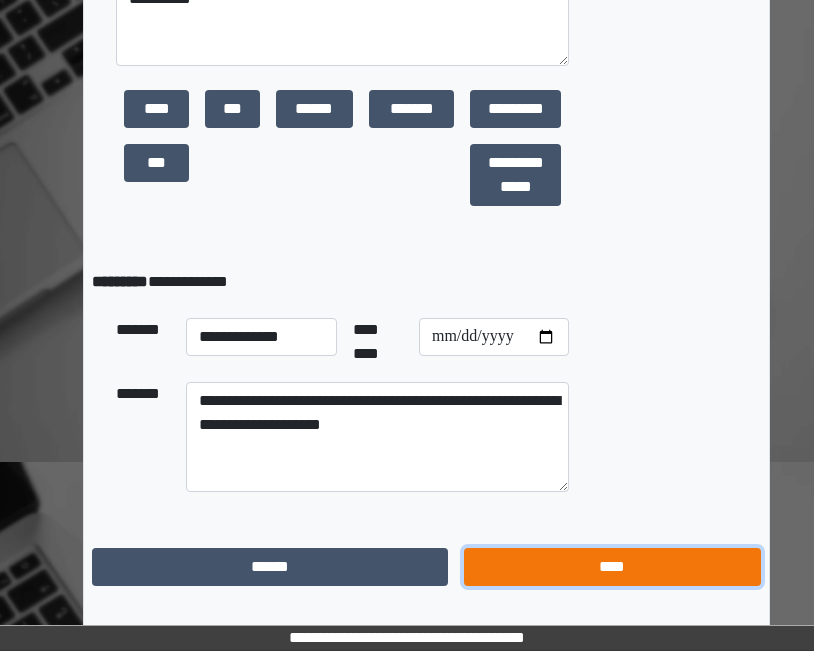 click on "****" at bounding box center (612, 567) 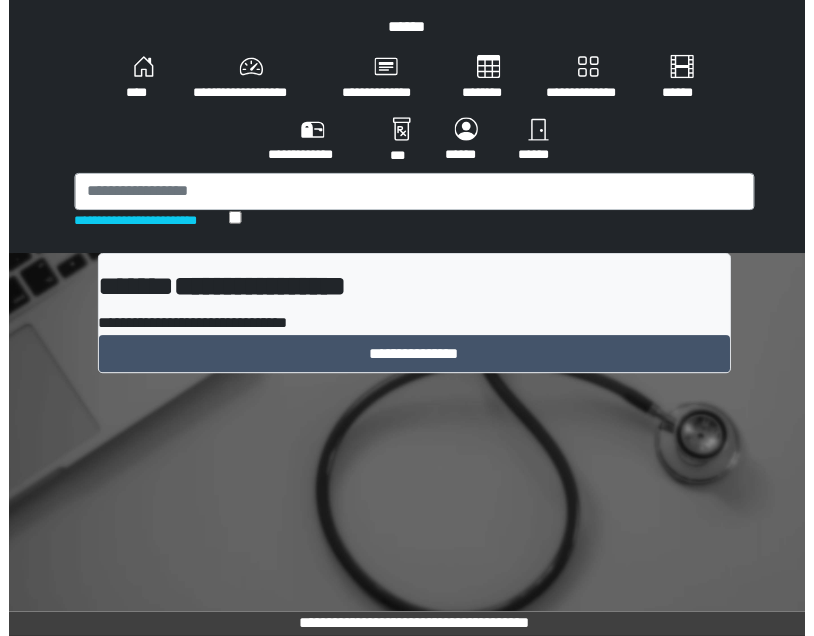 scroll, scrollTop: 0, scrollLeft: 0, axis: both 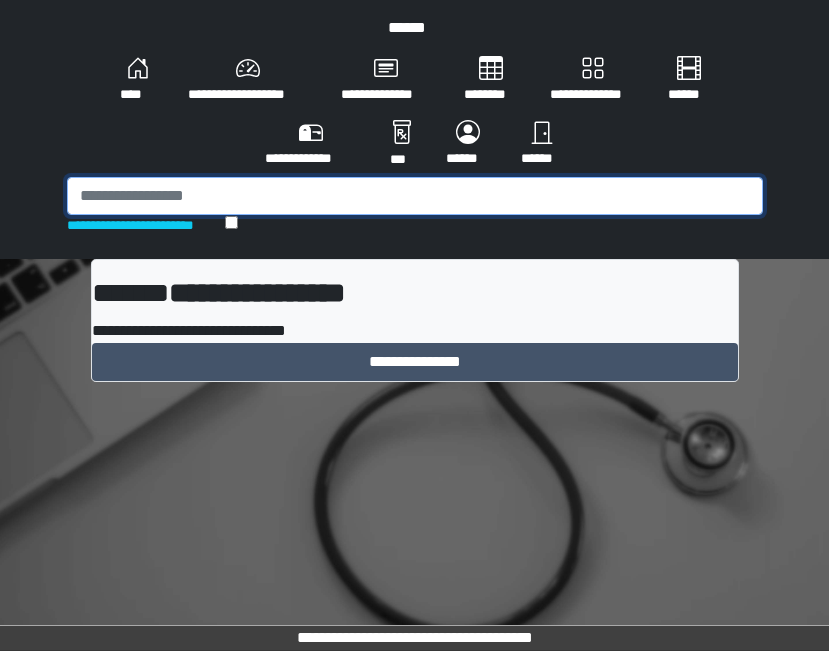 click at bounding box center [415, 196] 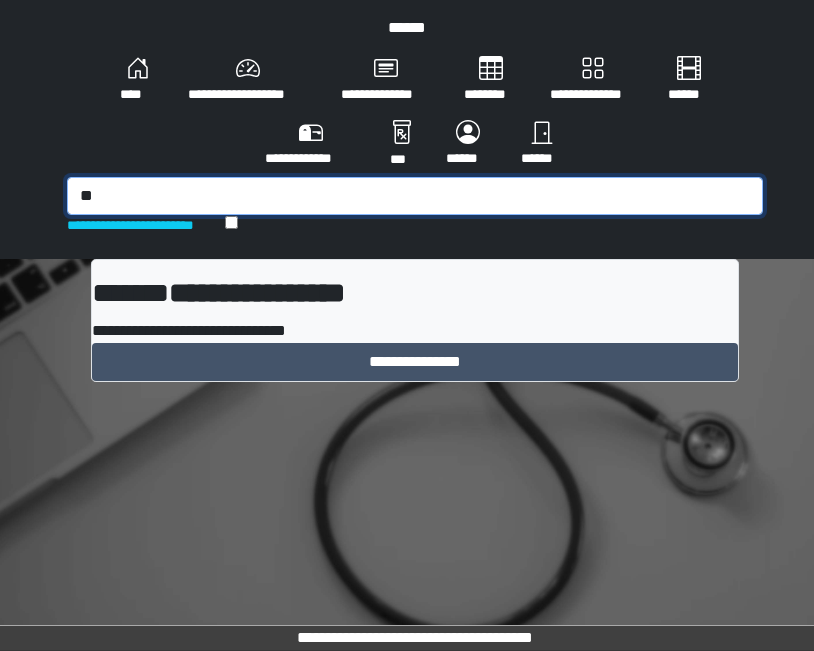 type on "*" 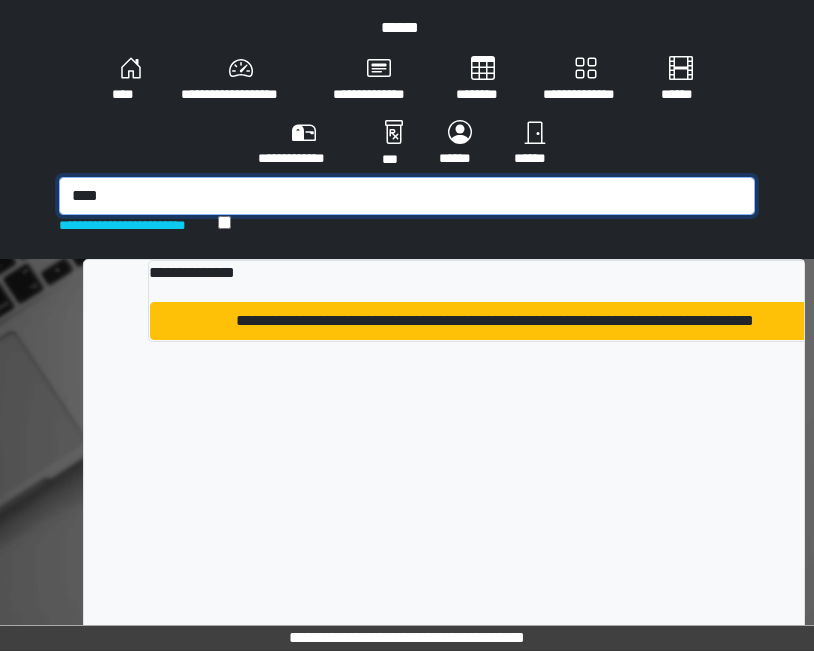 type on "****" 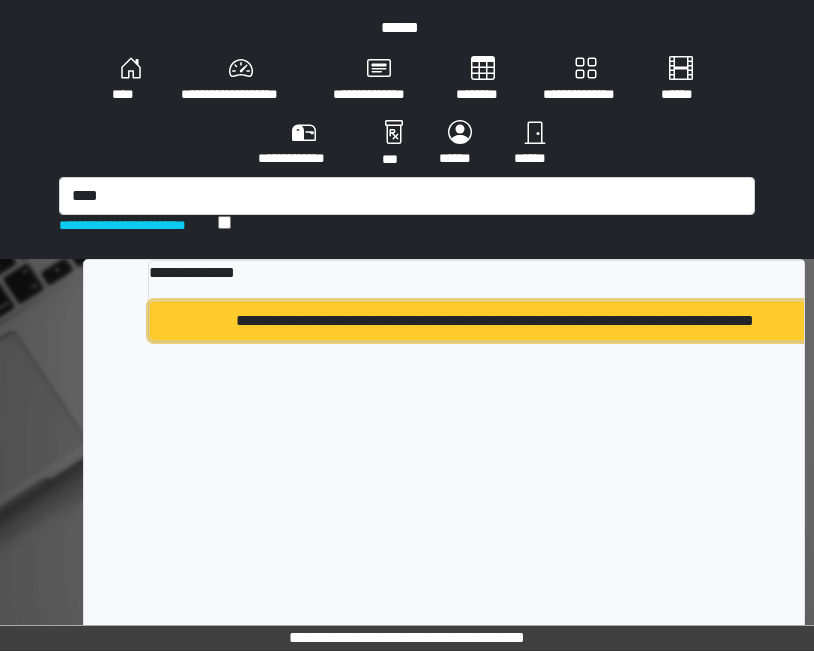 click on "**********" at bounding box center (495, 321) 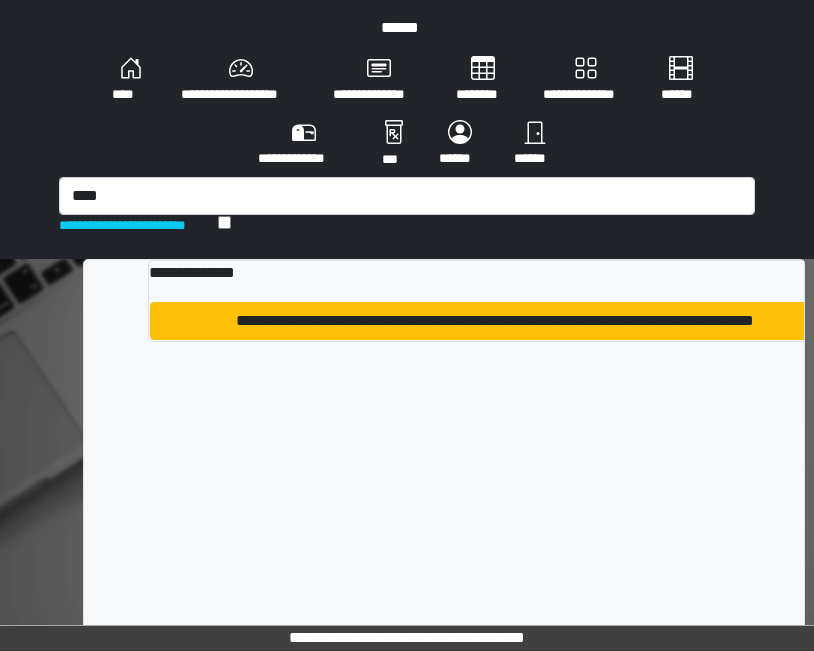 type 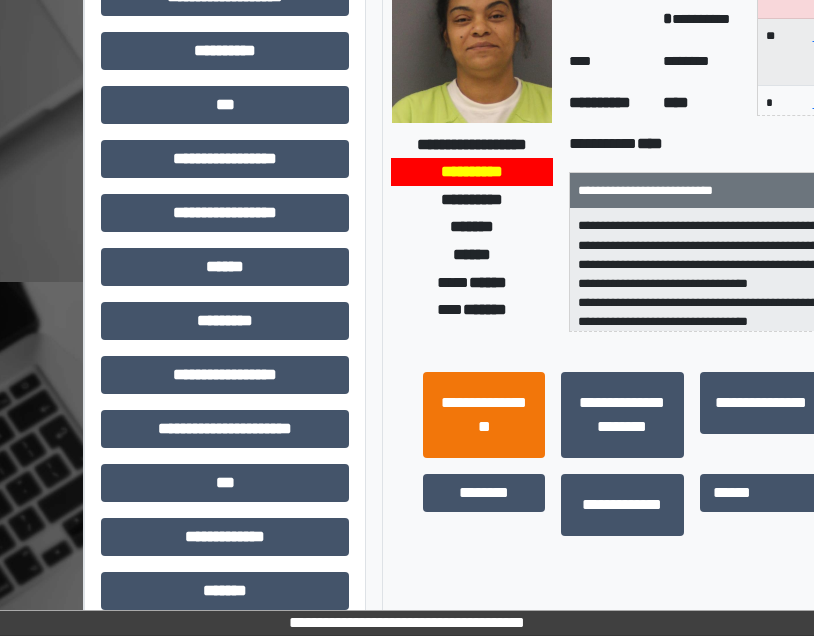 scroll, scrollTop: 400, scrollLeft: 0, axis: vertical 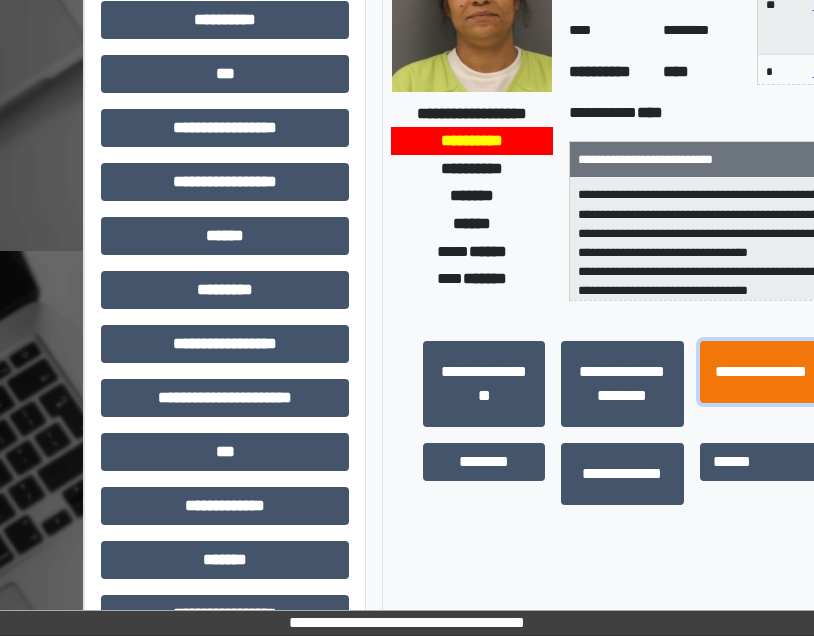 click on "**********" at bounding box center (761, 372) 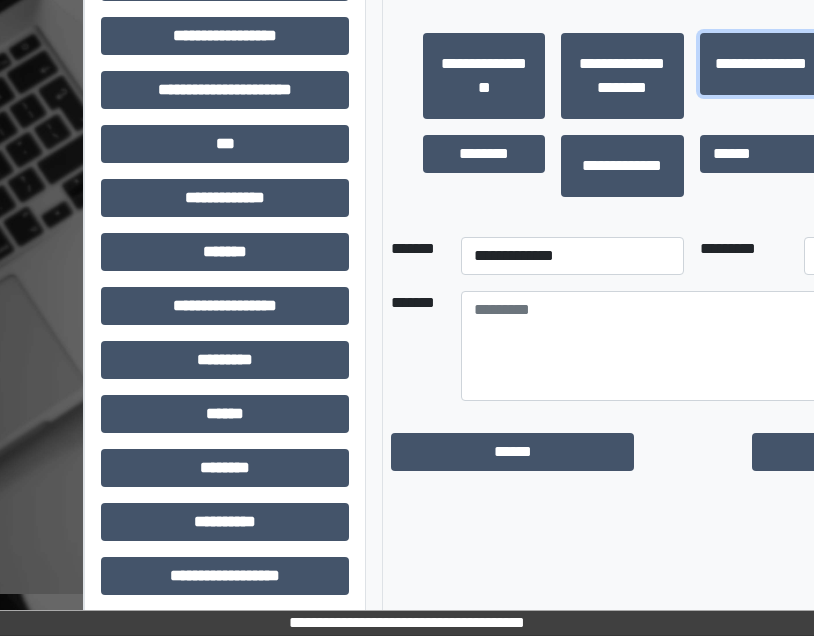 scroll, scrollTop: 717, scrollLeft: 0, axis: vertical 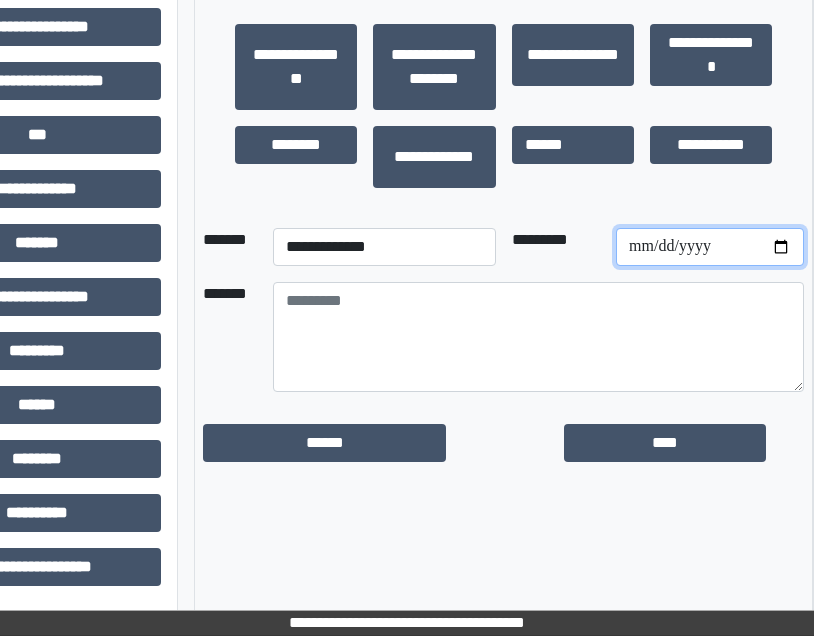 click at bounding box center [710, 247] 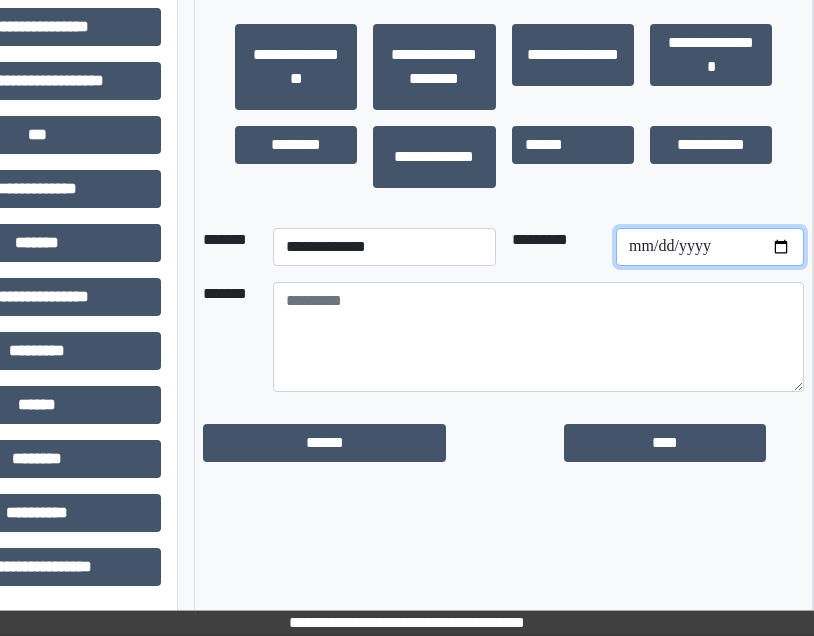 type on "**********" 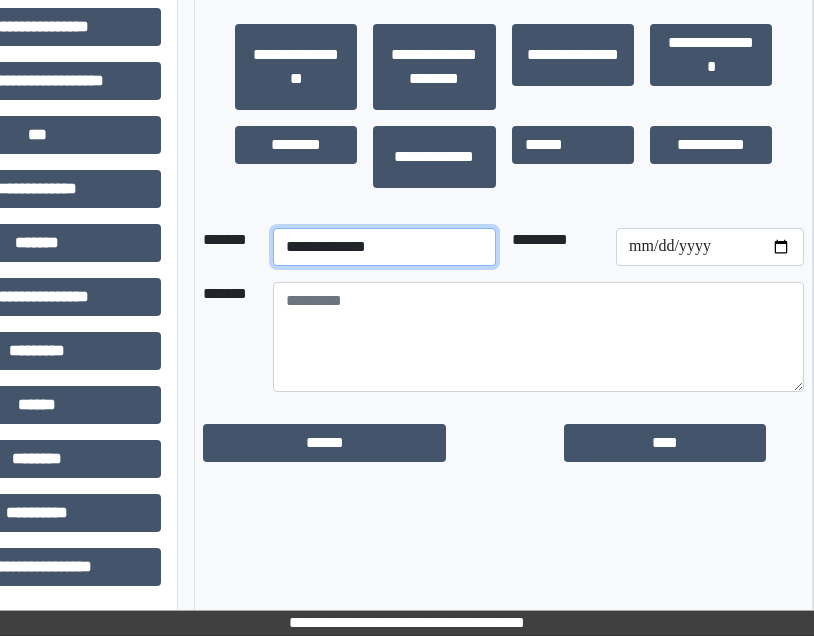 click on "**********" at bounding box center [384, 247] 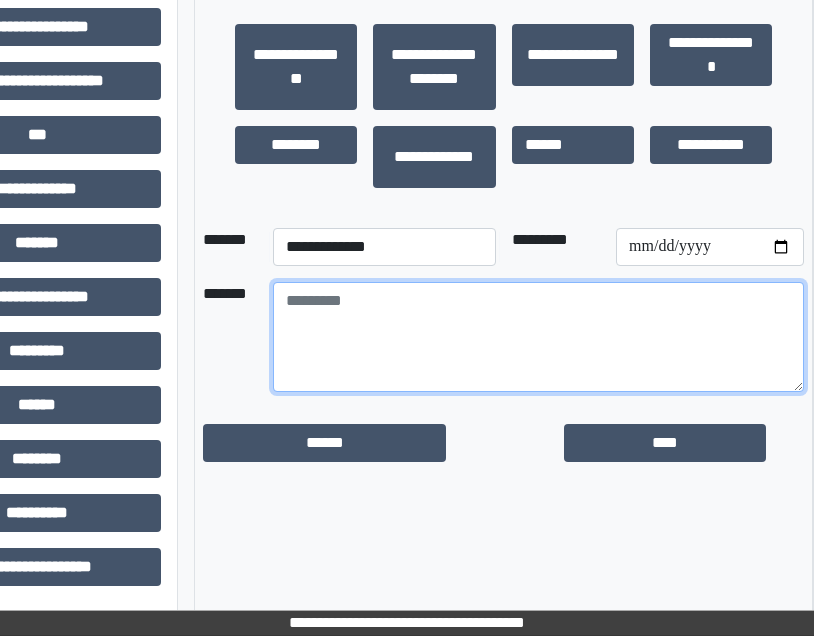 click at bounding box center (538, 337) 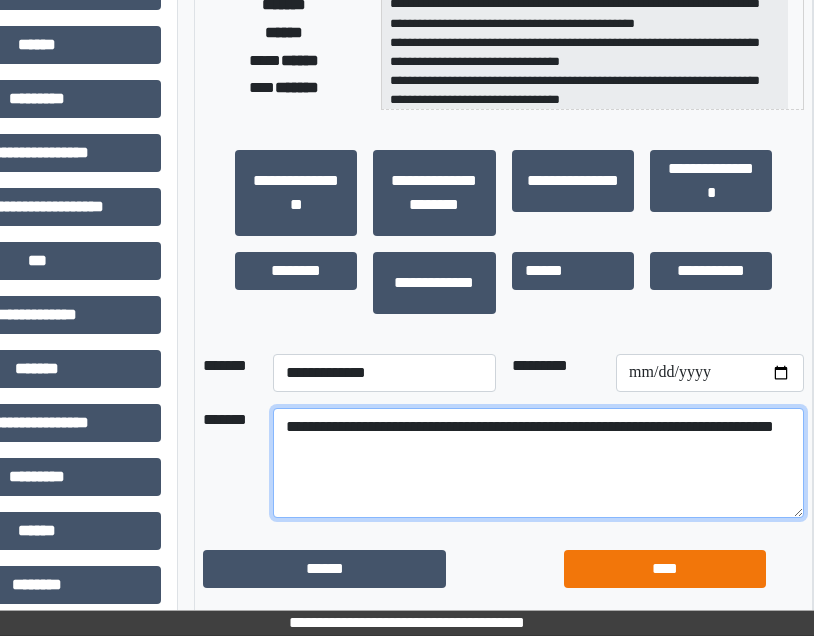 scroll, scrollTop: 717, scrollLeft: 188, axis: both 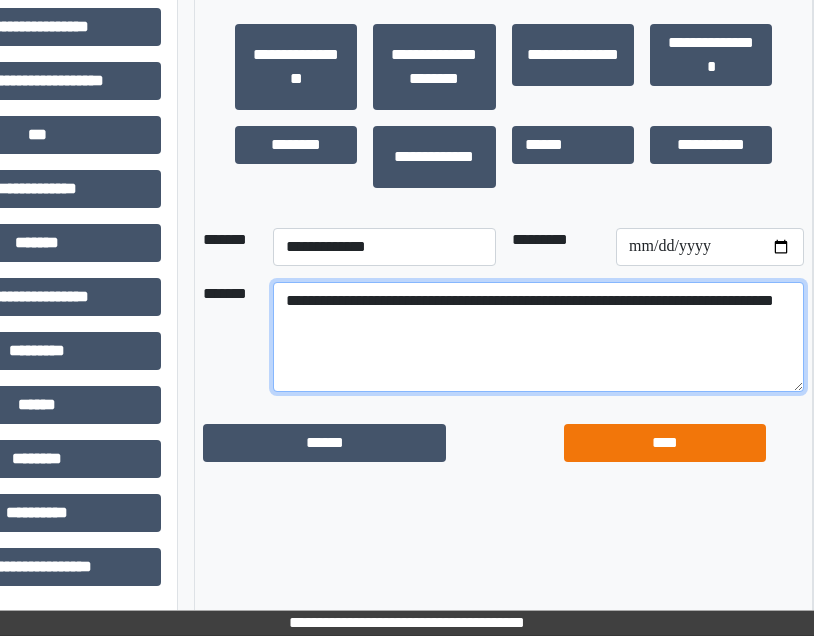 type on "**********" 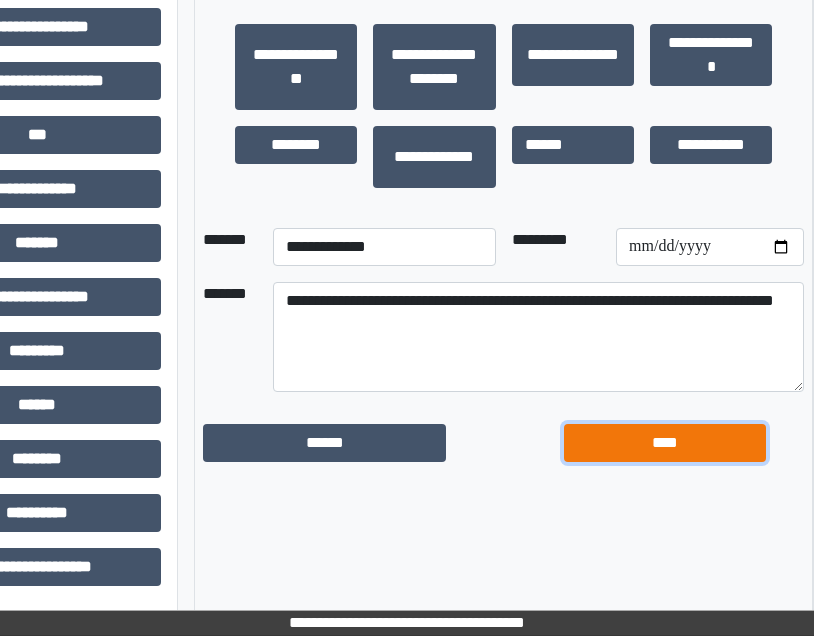 click on "****" at bounding box center [665, 443] 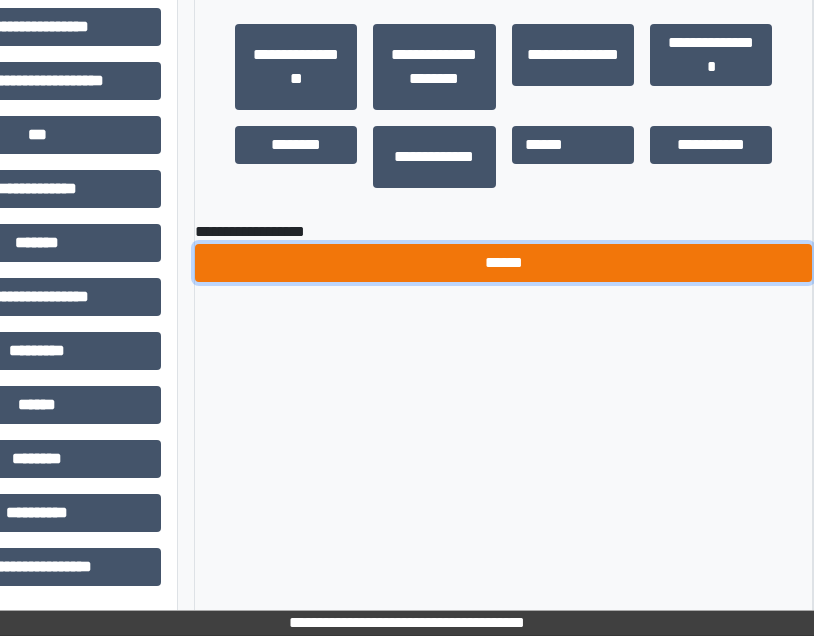 click on "******" at bounding box center [503, 263] 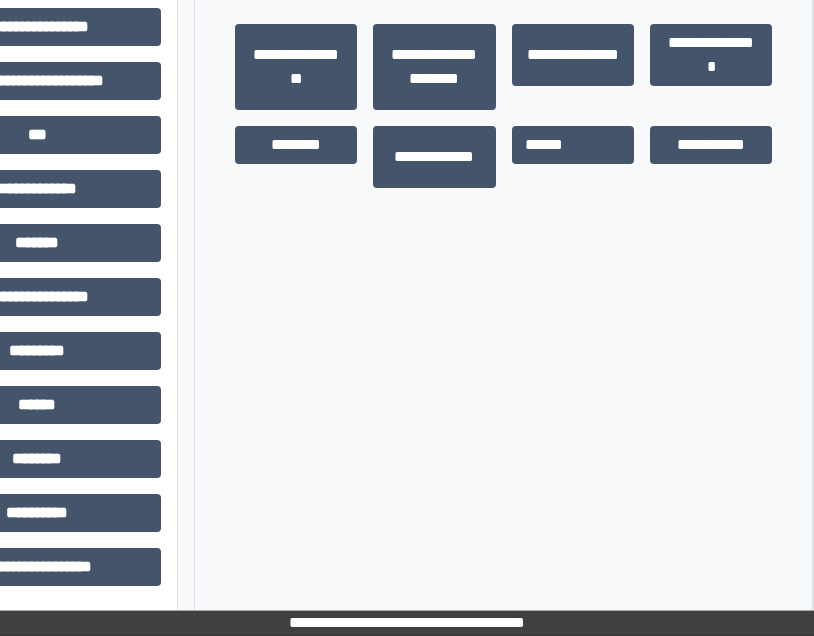 scroll, scrollTop: 117, scrollLeft: 188, axis: both 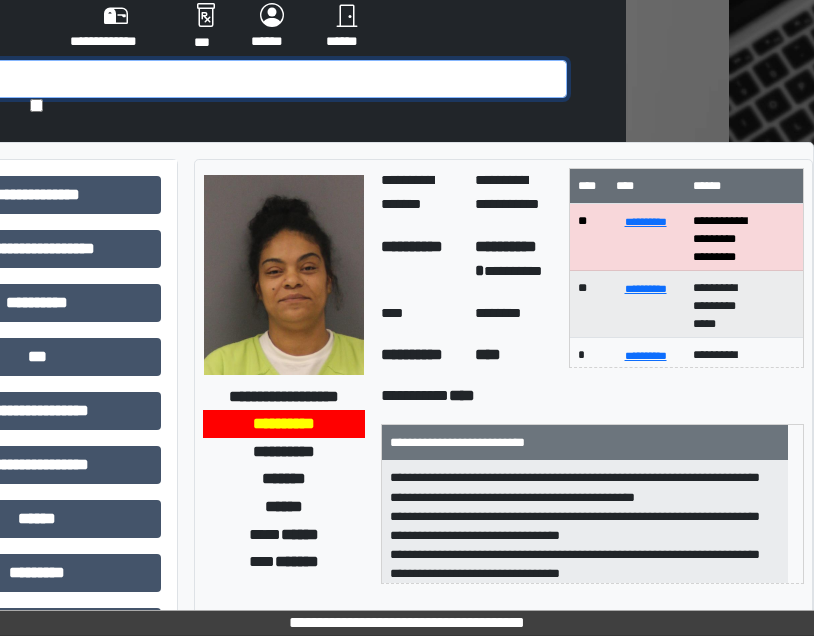 click at bounding box center [219, 79] 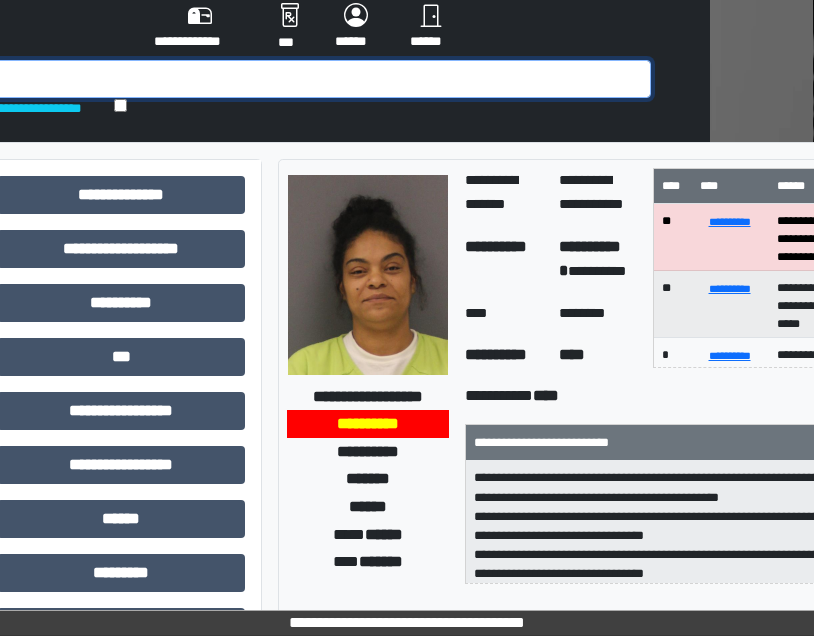 scroll, scrollTop: 117, scrollLeft: 80, axis: both 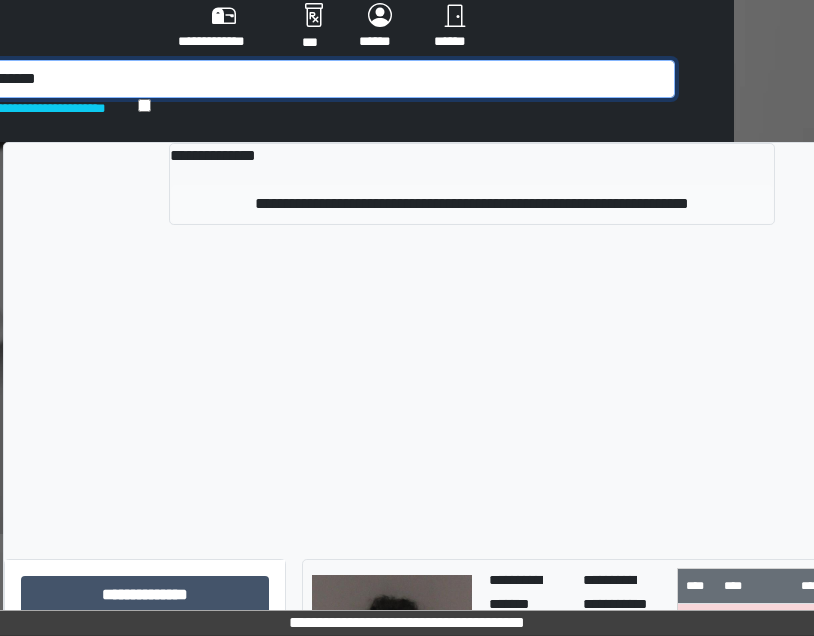 type on "*******" 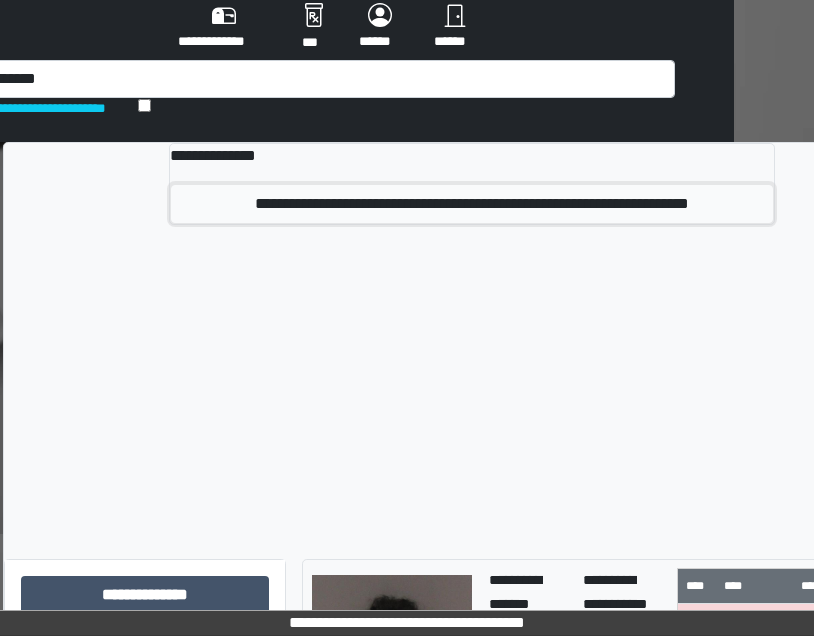 click on "**********" at bounding box center [472, 204] 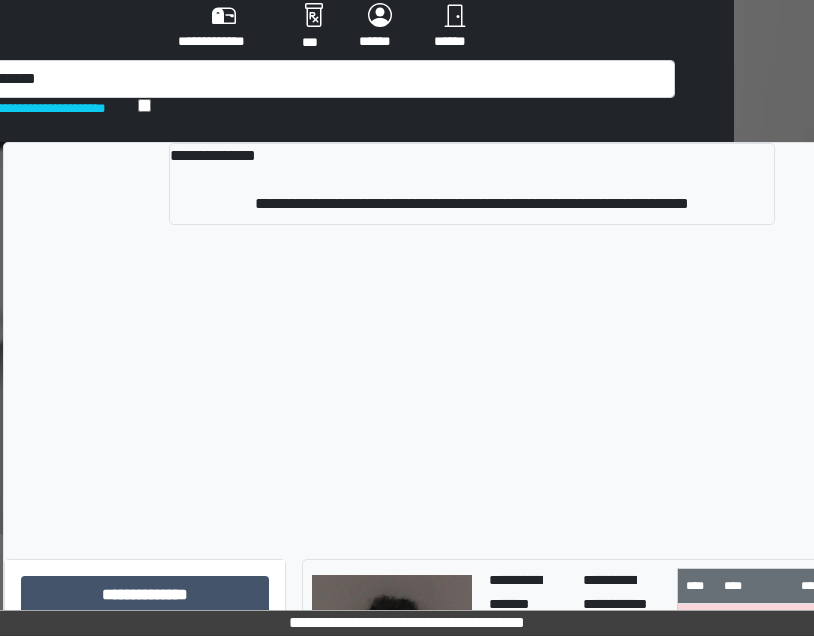 type 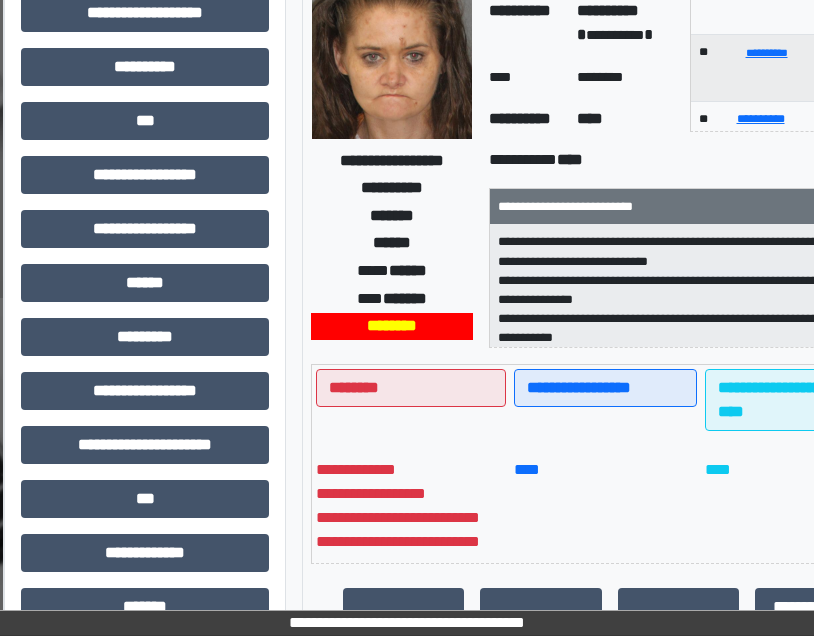 scroll, scrollTop: 317, scrollLeft: 80, axis: both 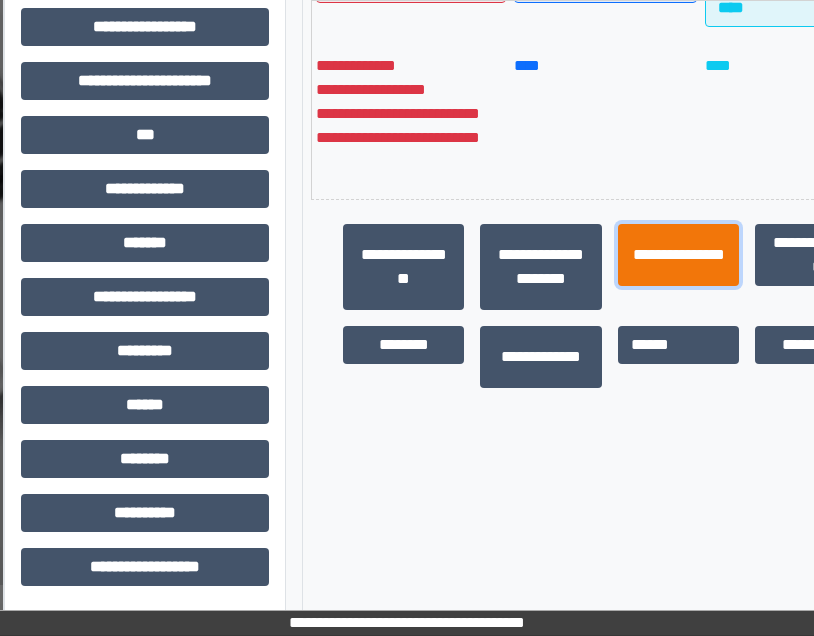 click on "**********" at bounding box center (678, 255) 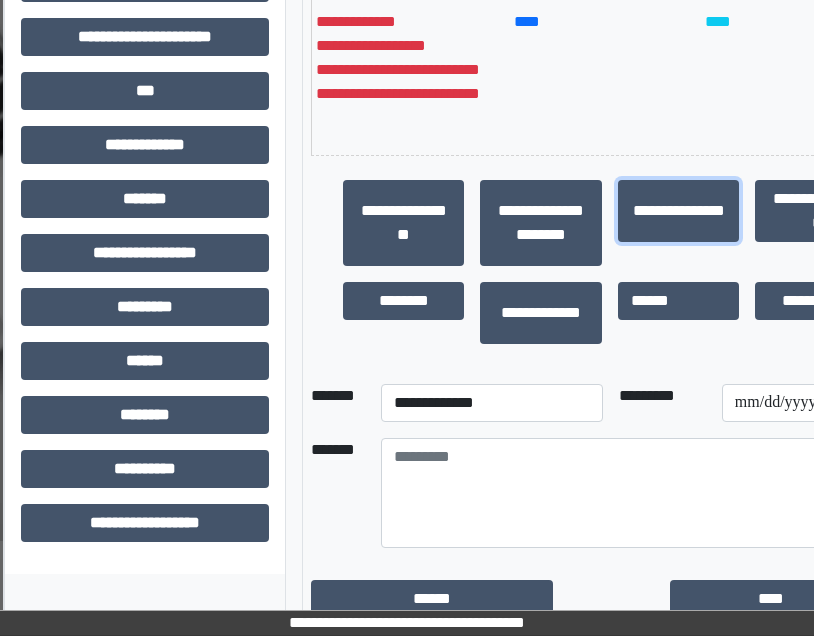 scroll, scrollTop: 785, scrollLeft: 80, axis: both 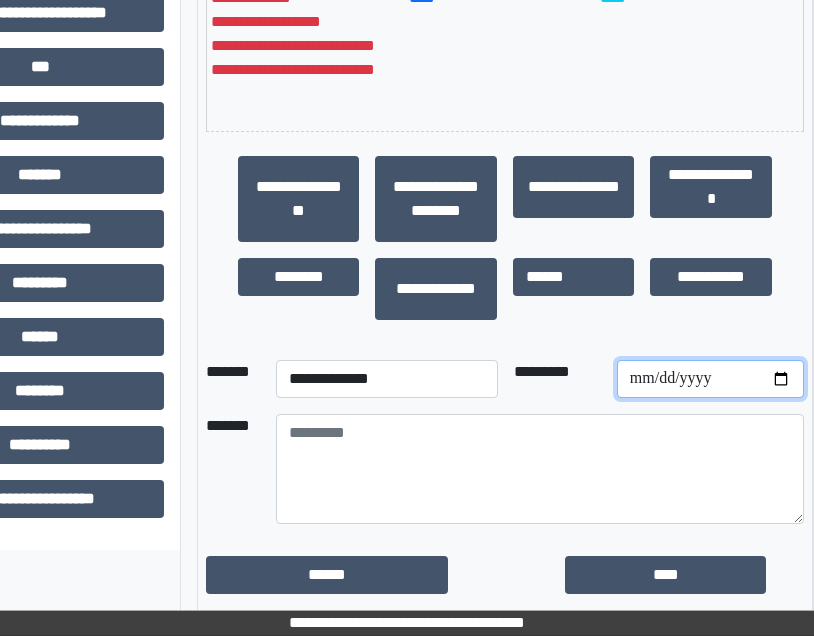 click at bounding box center (710, 379) 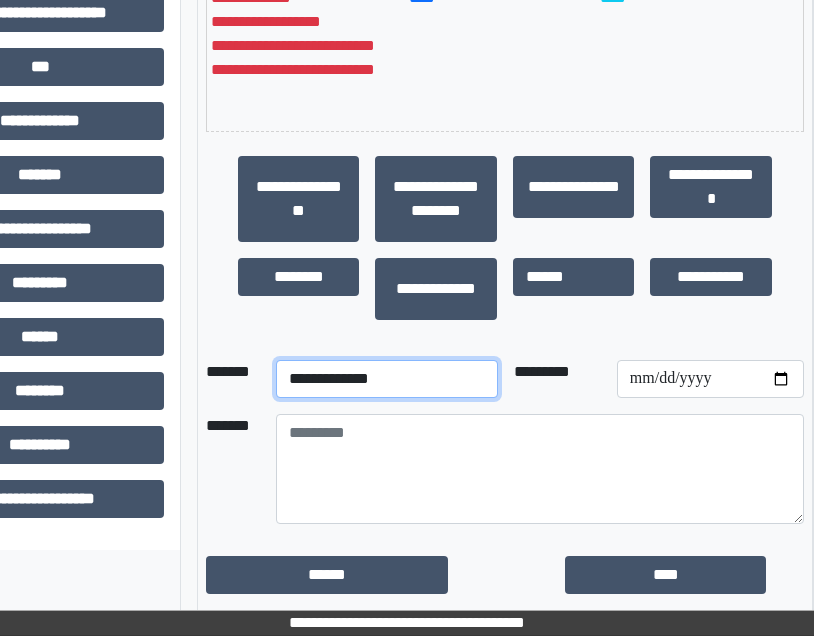 click on "**********" at bounding box center (386, 379) 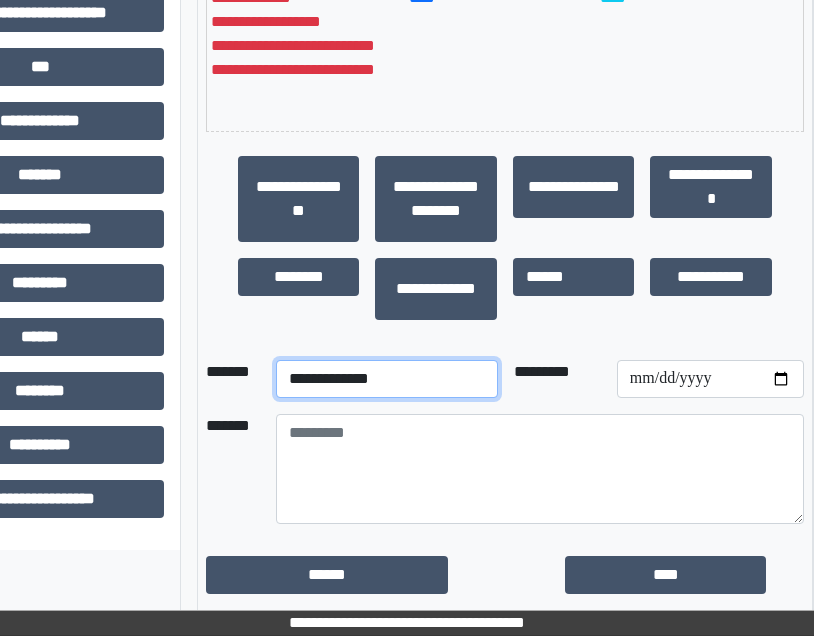 select on "**" 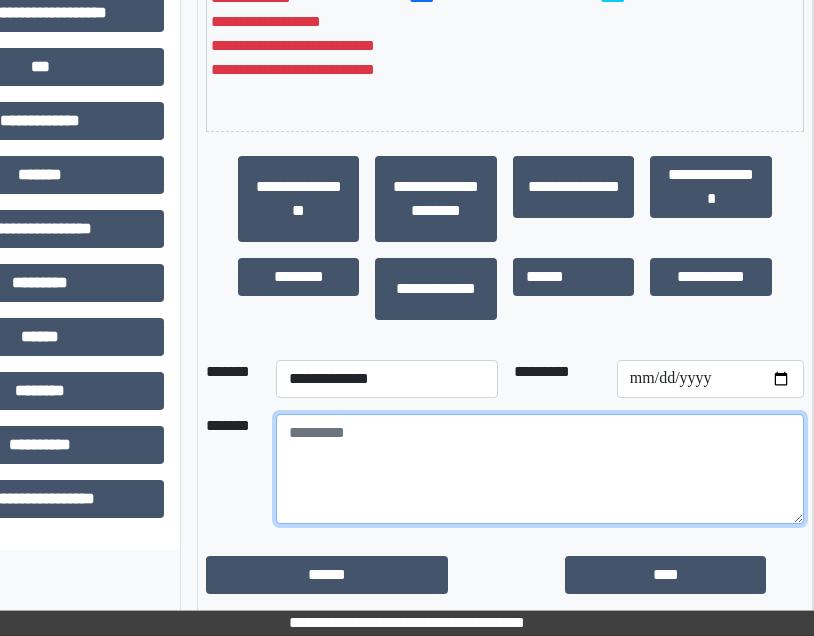 click at bounding box center [540, 469] 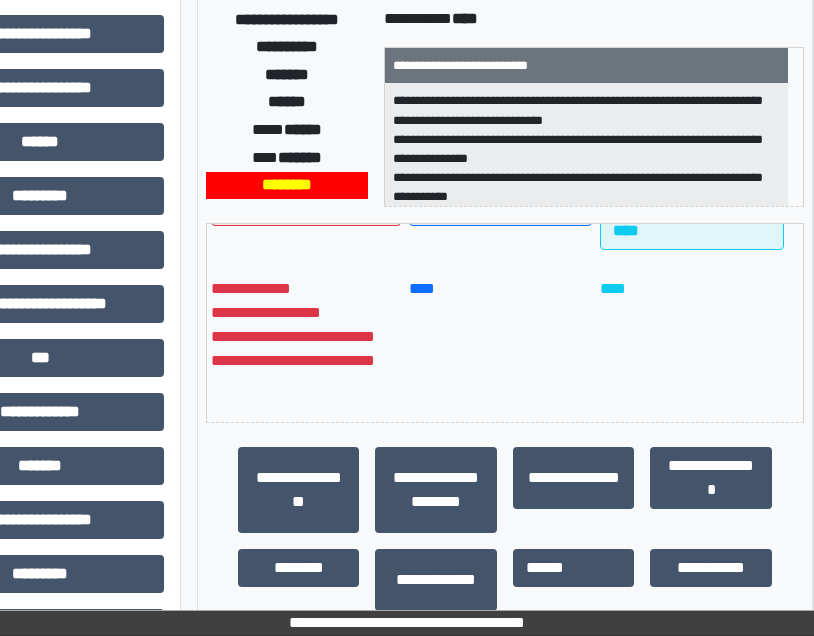 scroll, scrollTop: 785, scrollLeft: 185, axis: both 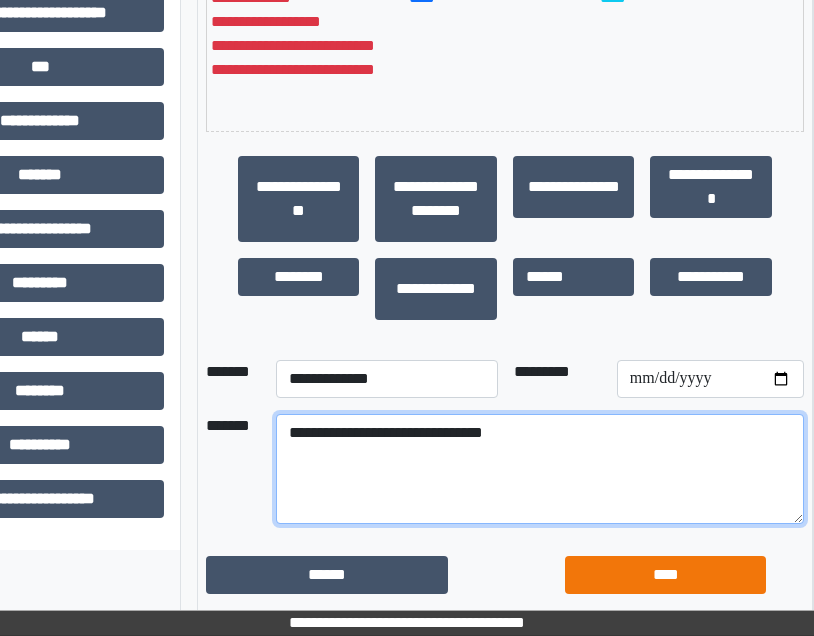 type on "**********" 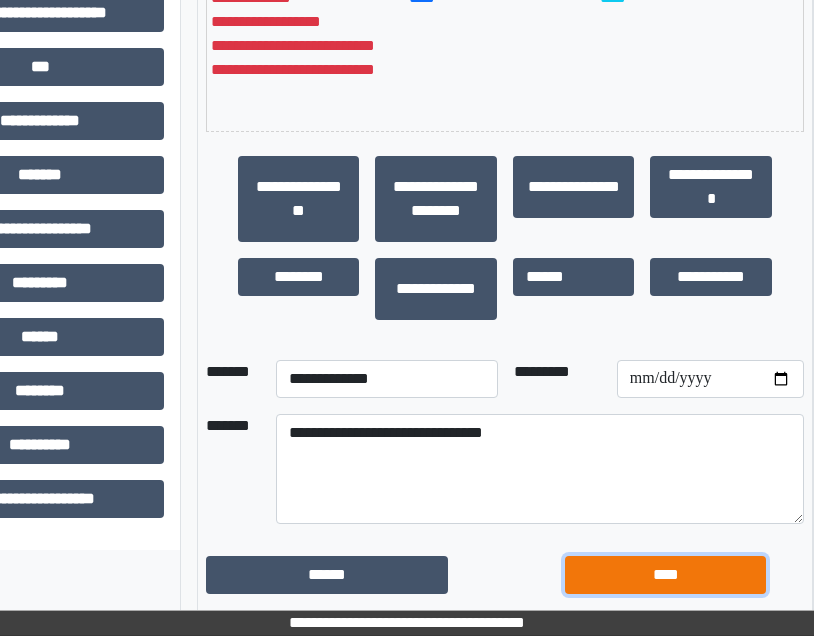 click on "****" at bounding box center (665, 575) 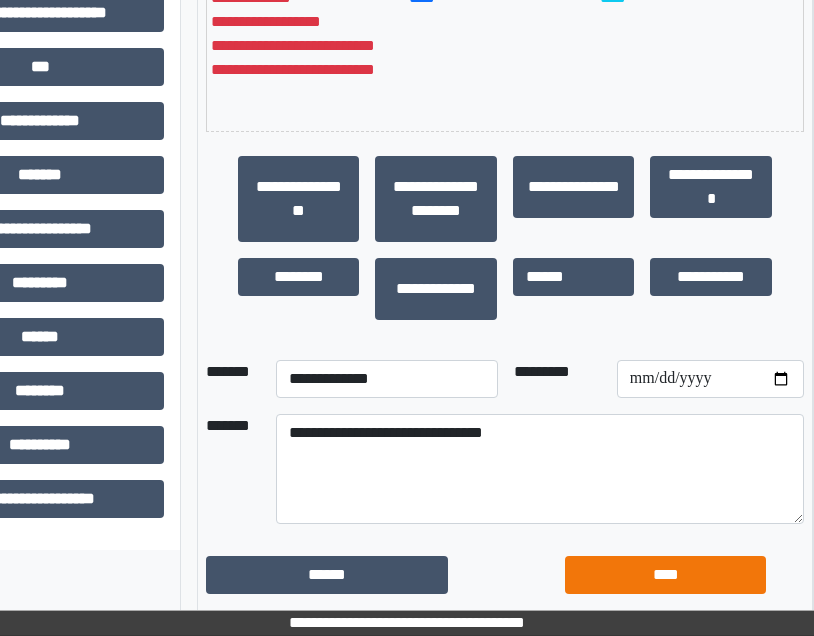 scroll, scrollTop: 717, scrollLeft: 185, axis: both 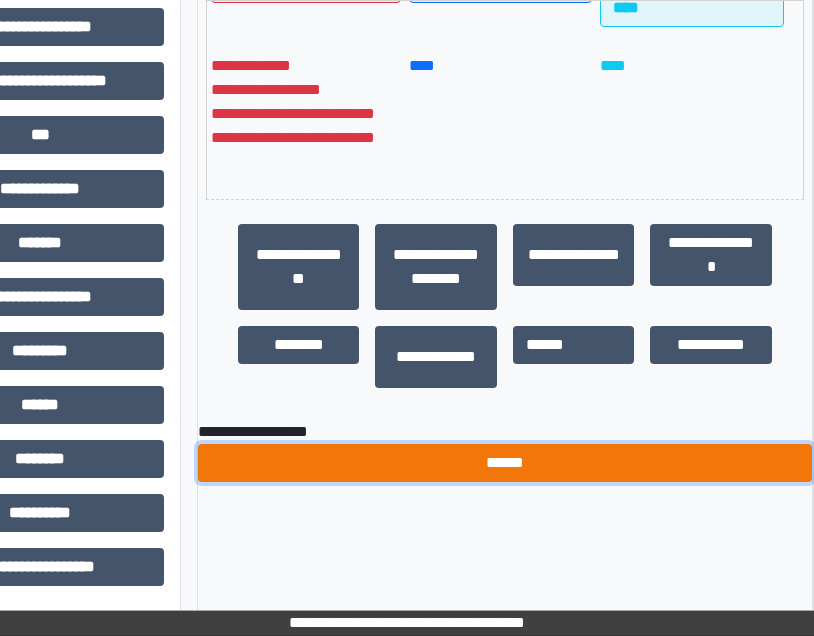 click on "******" at bounding box center (505, 463) 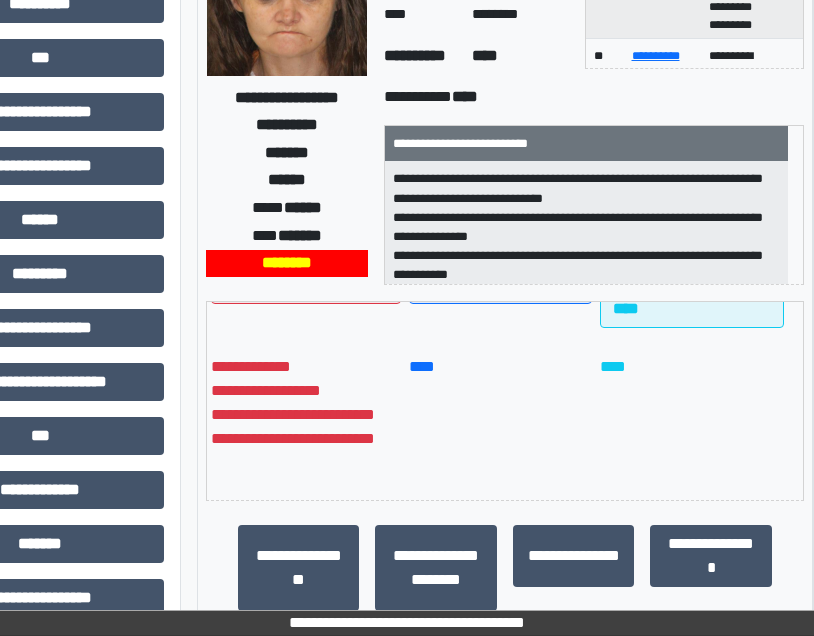 scroll, scrollTop: 17, scrollLeft: 185, axis: both 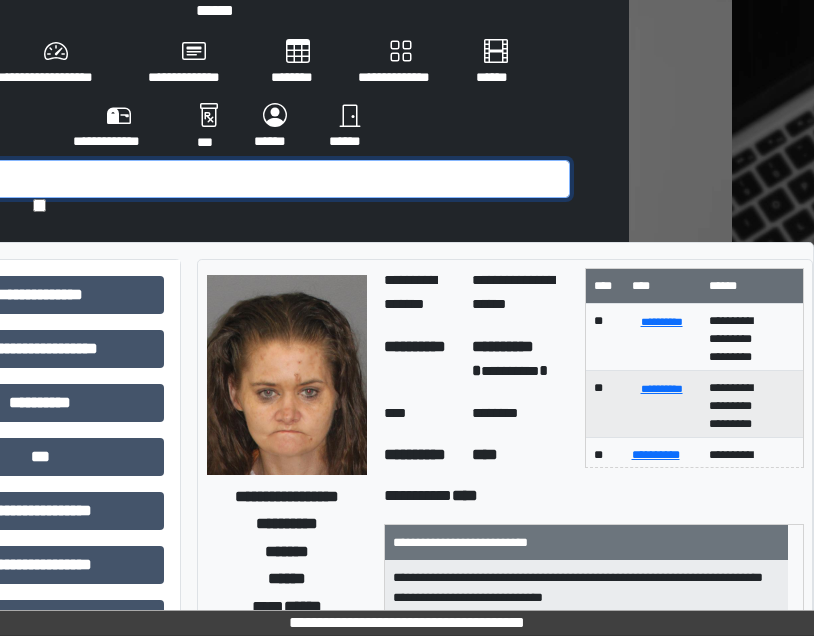 click at bounding box center [222, 179] 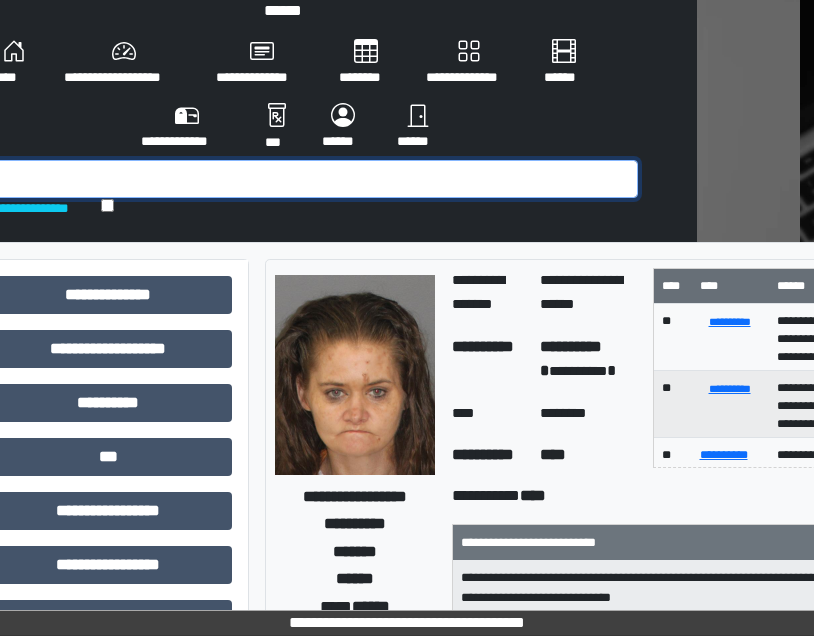 scroll, scrollTop: 17, scrollLeft: 80, axis: both 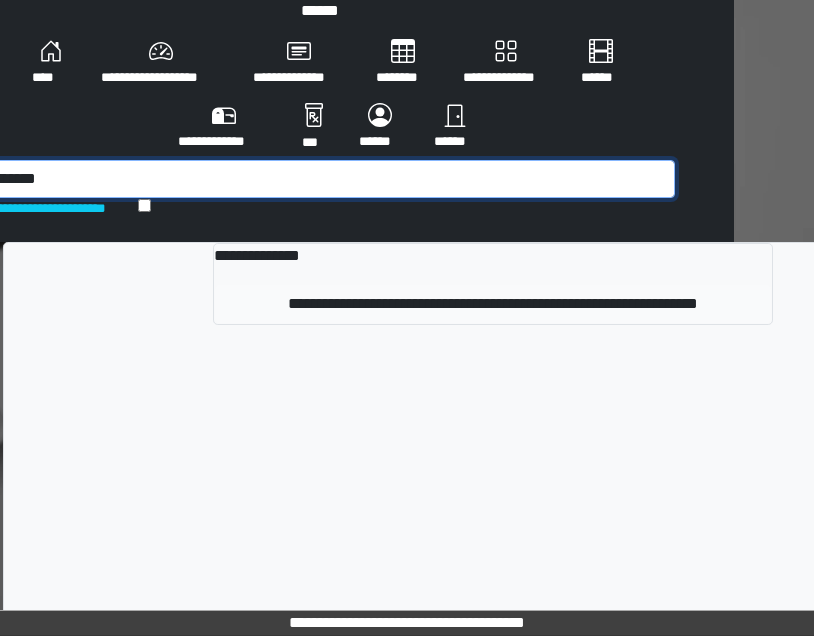 type on "*******" 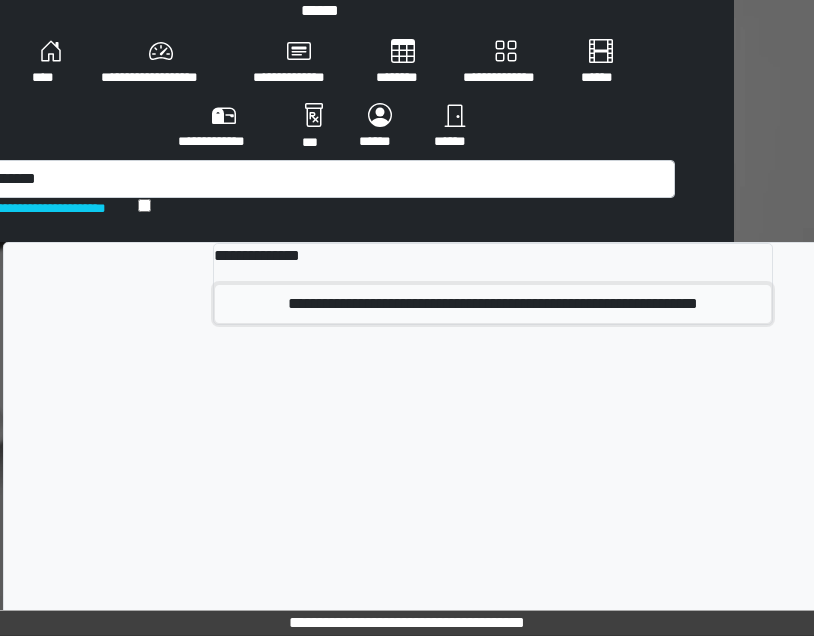 click on "**********" at bounding box center (493, 304) 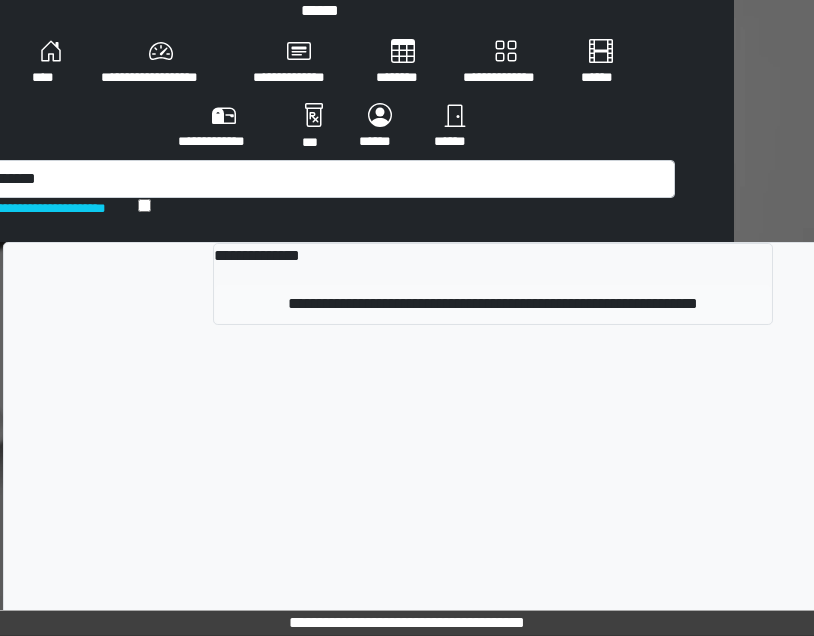 type 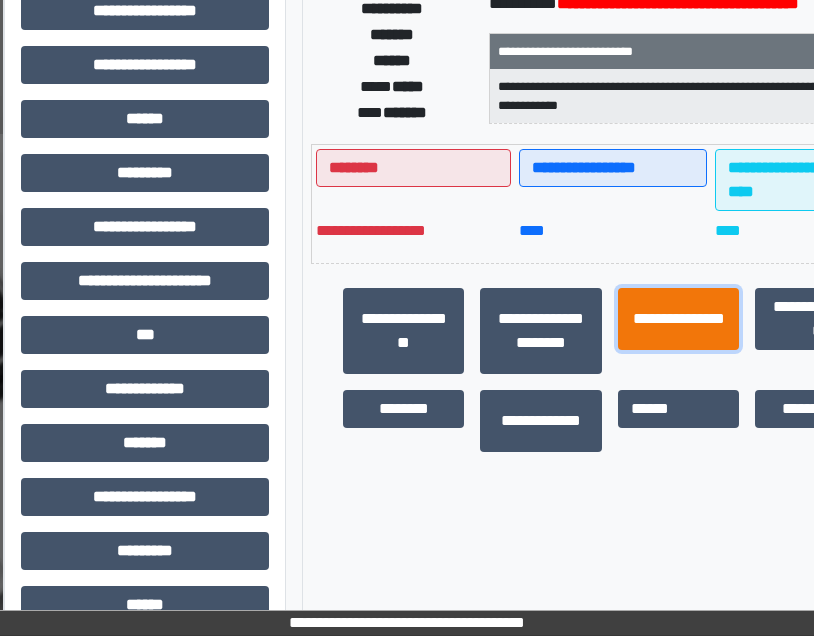 click on "**********" at bounding box center [678, 319] 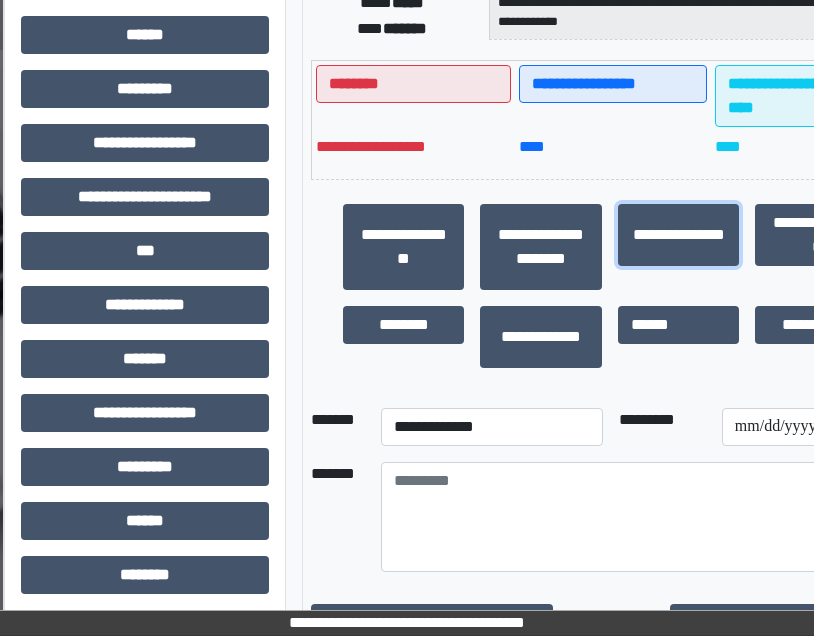 scroll, scrollTop: 717, scrollLeft: 80, axis: both 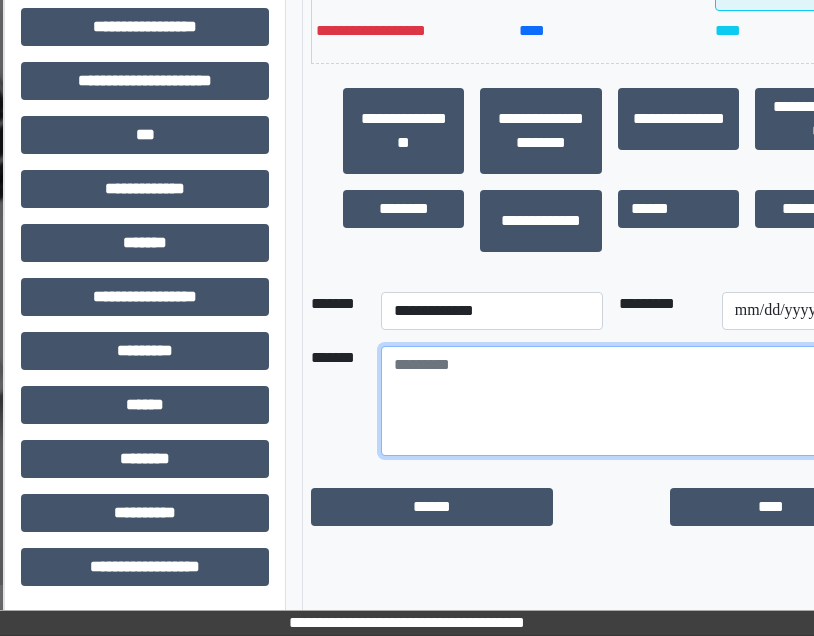 click at bounding box center (645, 401) 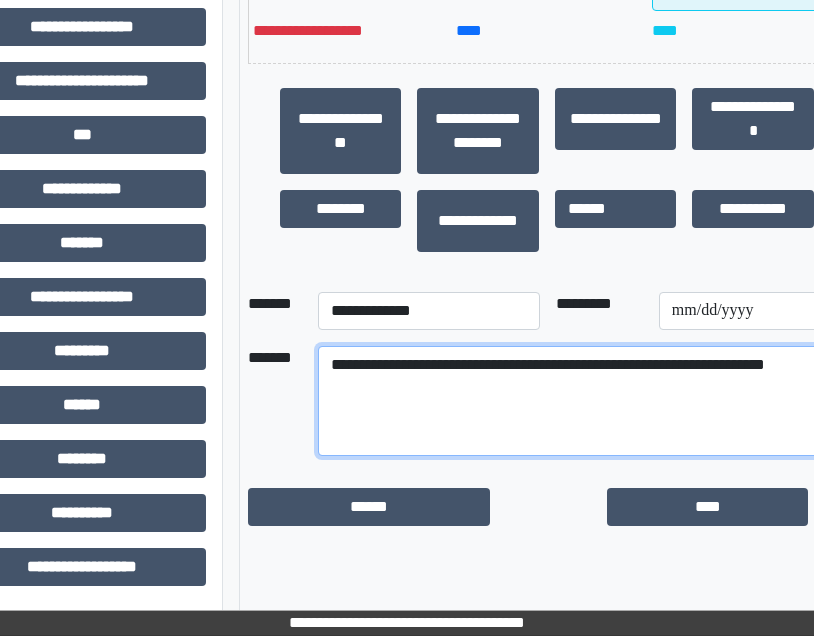 scroll, scrollTop: 717, scrollLeft: 157, axis: both 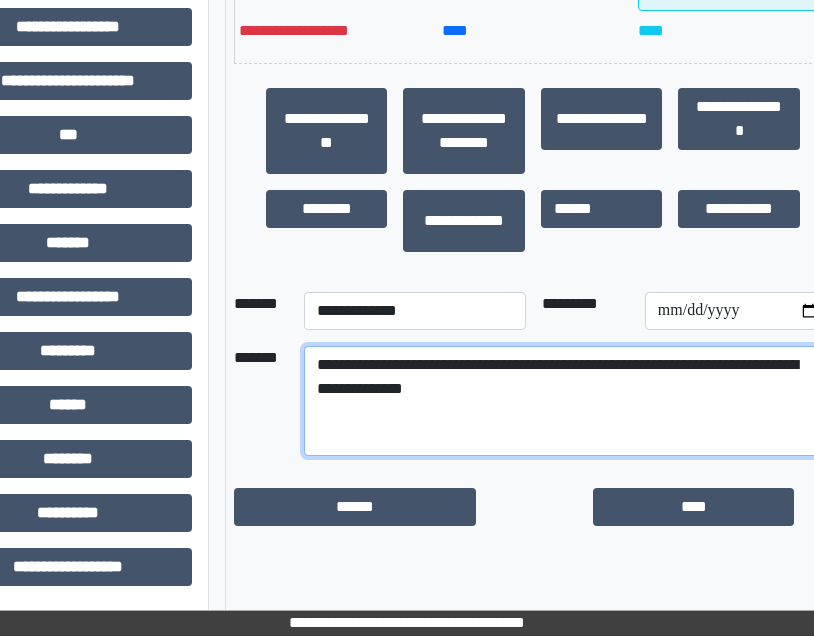 type on "**********" 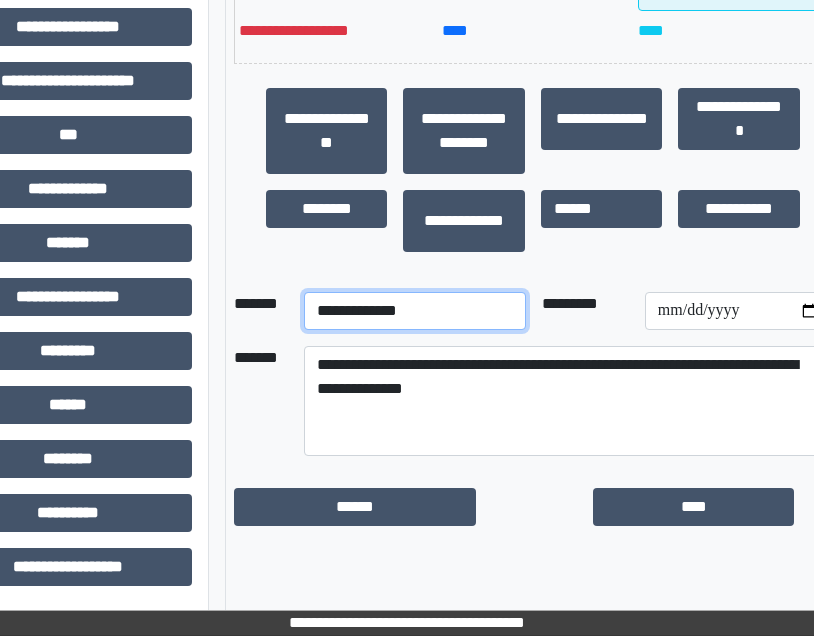 click on "**********" at bounding box center [414, 311] 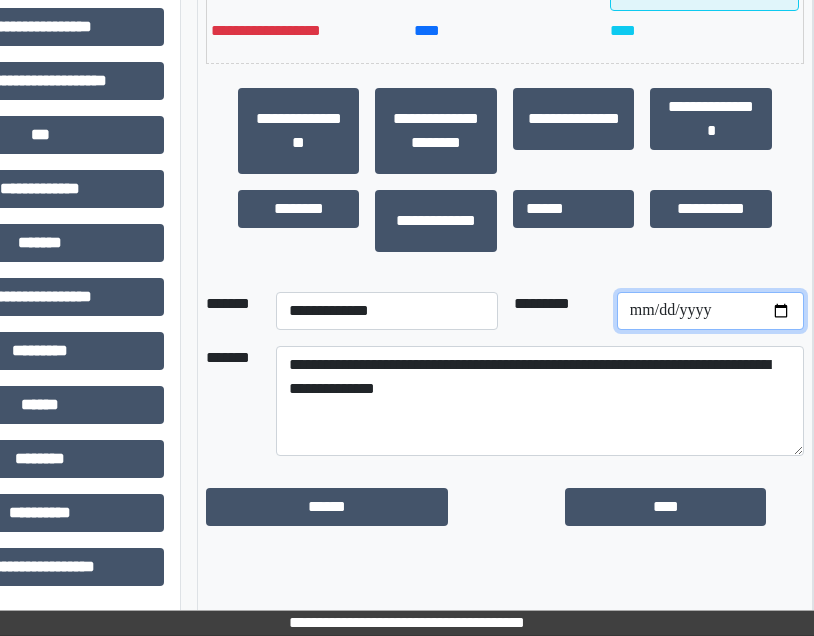 click at bounding box center [710, 311] 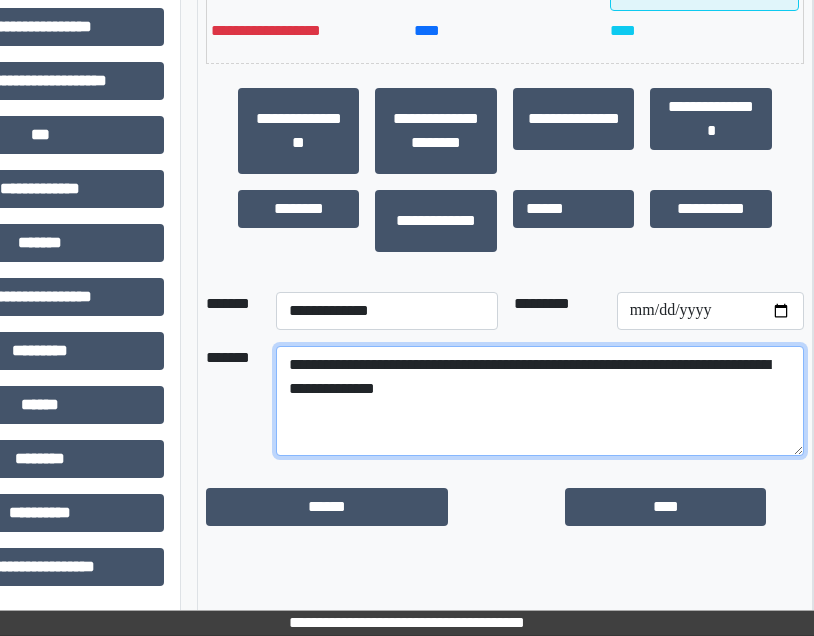 click on "**********" at bounding box center [540, 401] 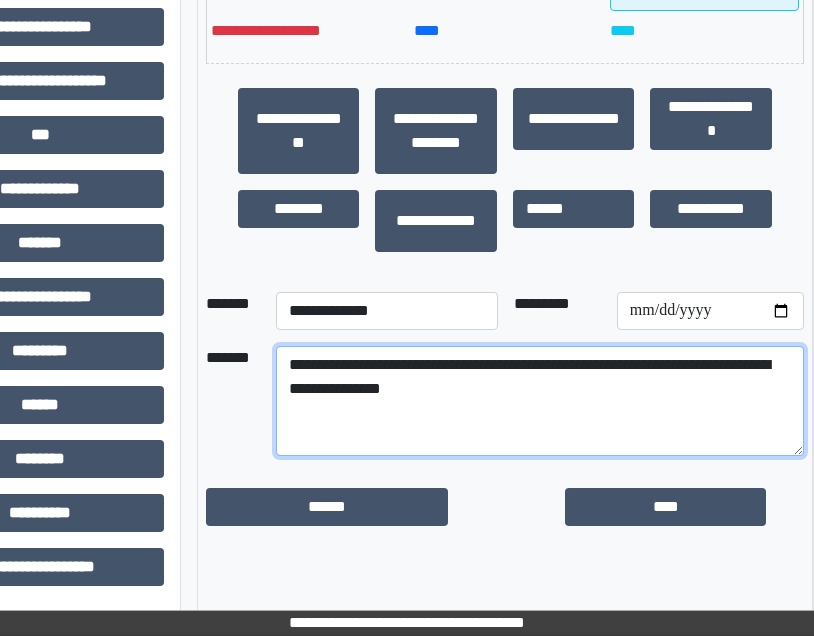 click on "**********" at bounding box center [540, 401] 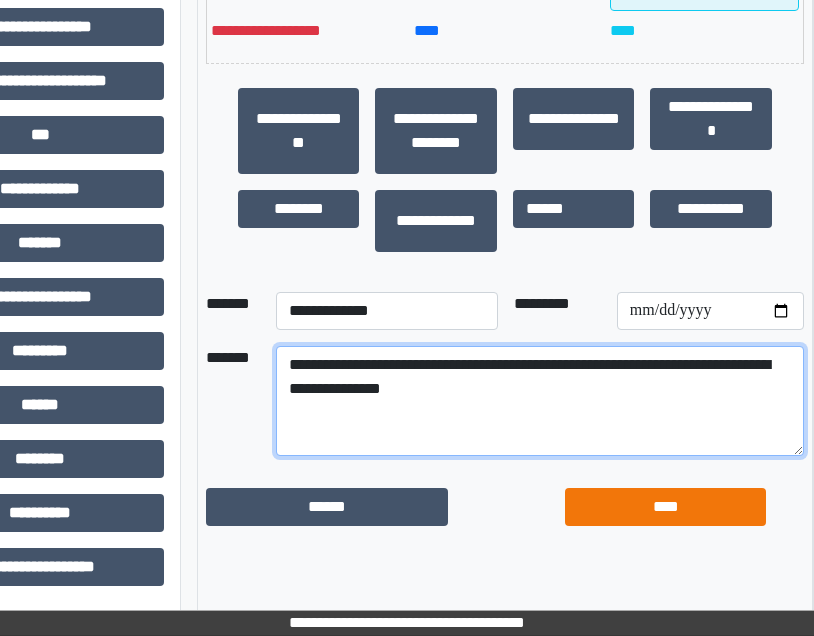type on "**********" 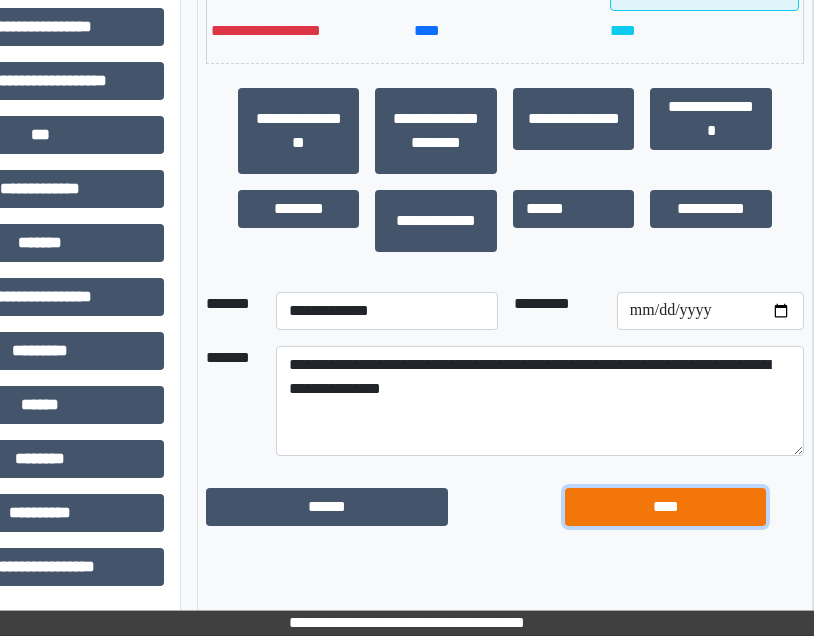 click on "****" at bounding box center (665, 507) 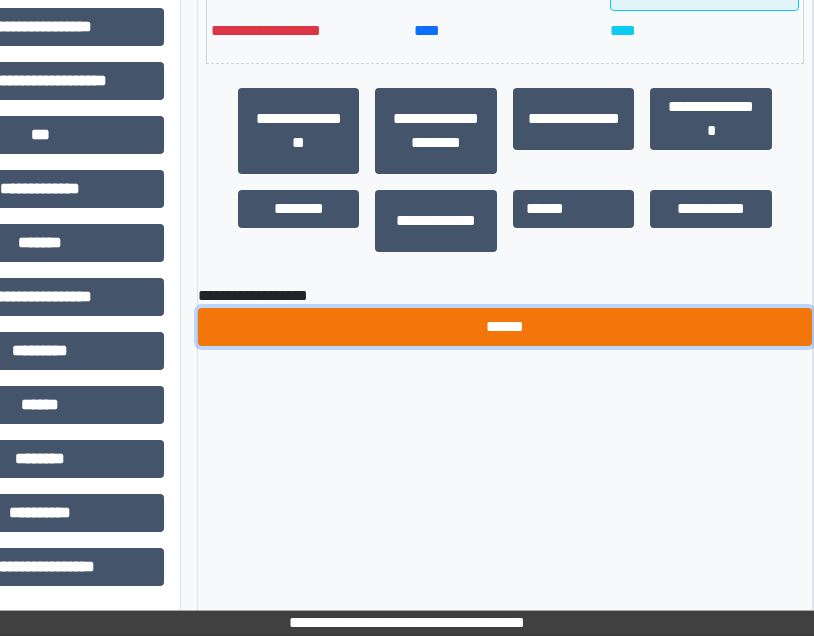 click on "******" at bounding box center (505, 327) 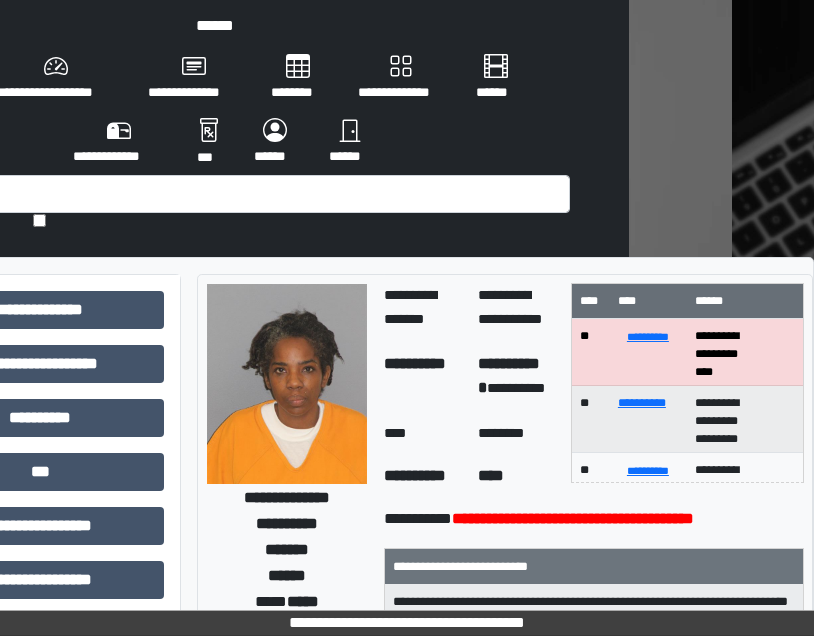 scroll, scrollTop: 0, scrollLeft: 185, axis: horizontal 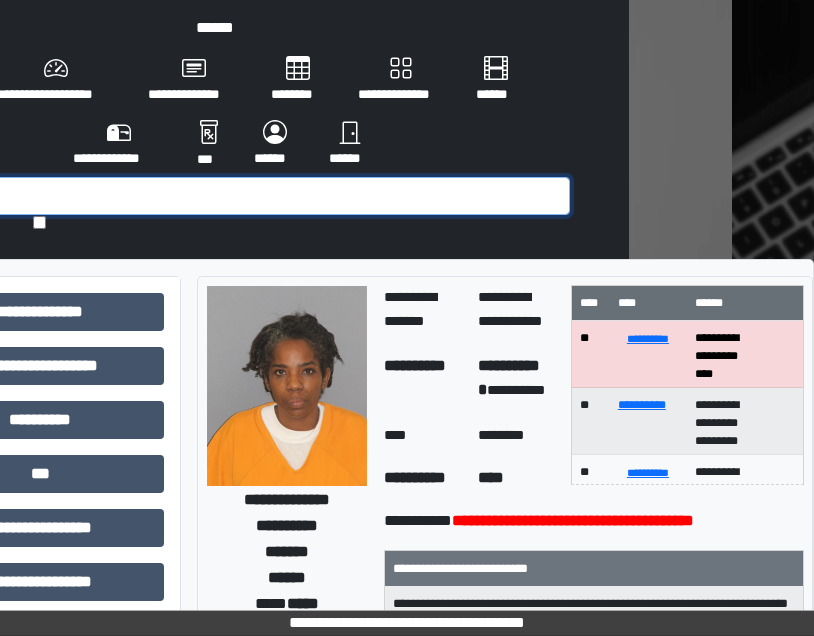 click at bounding box center (222, 196) 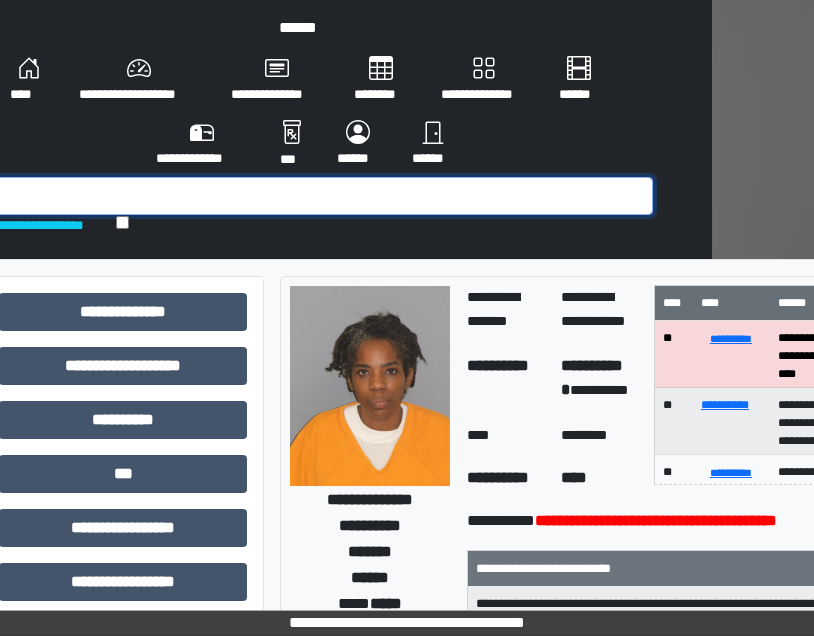 scroll, scrollTop: 0, scrollLeft: 80, axis: horizontal 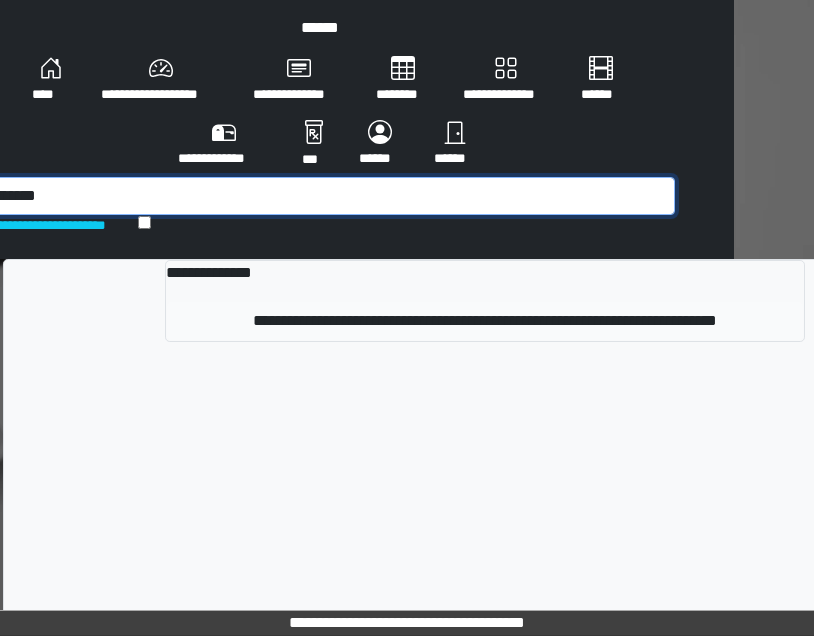 type on "*******" 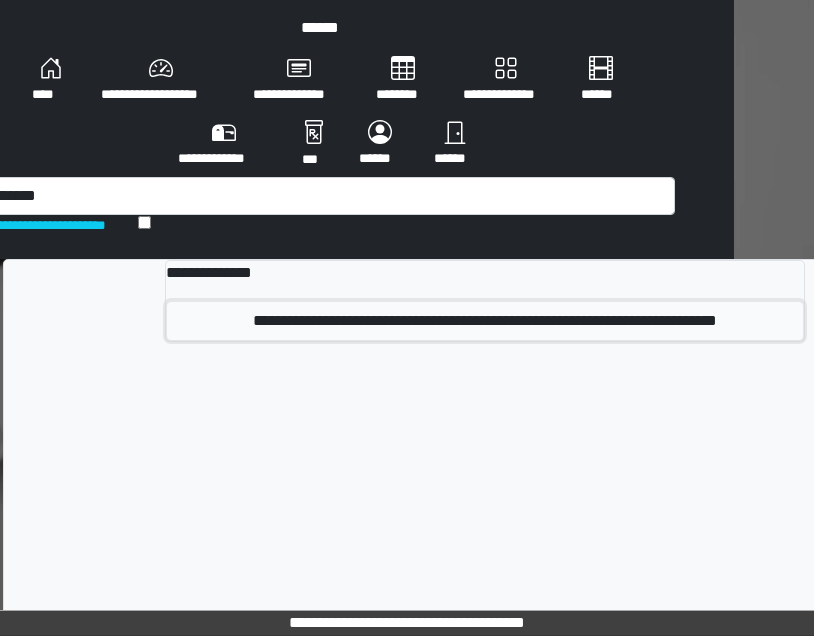 click on "**********" at bounding box center (485, 321) 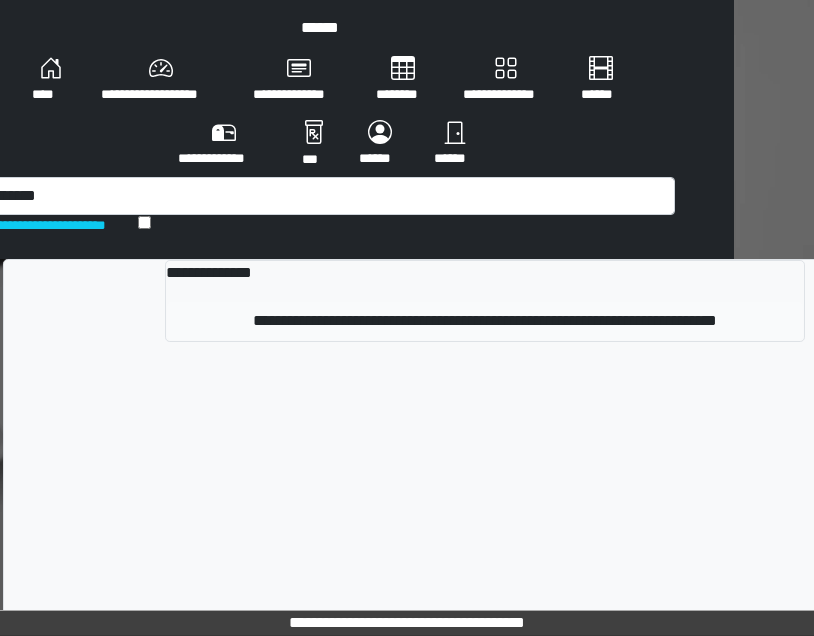 type 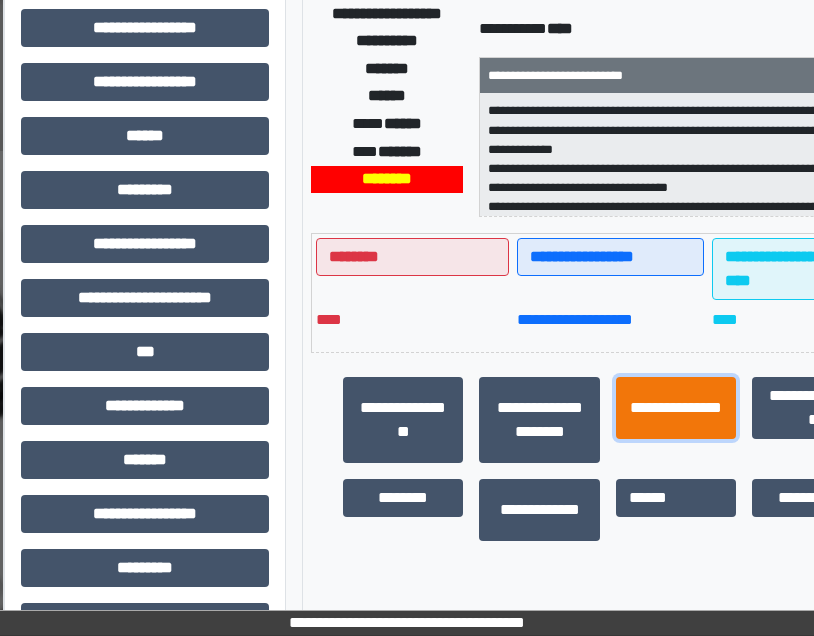click on "**********" at bounding box center (676, 408) 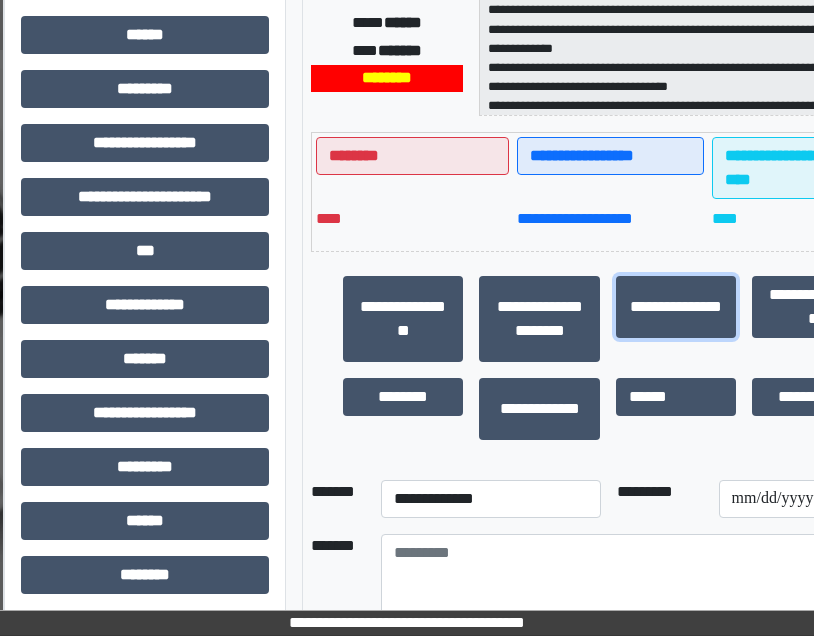 scroll, scrollTop: 721, scrollLeft: 80, axis: both 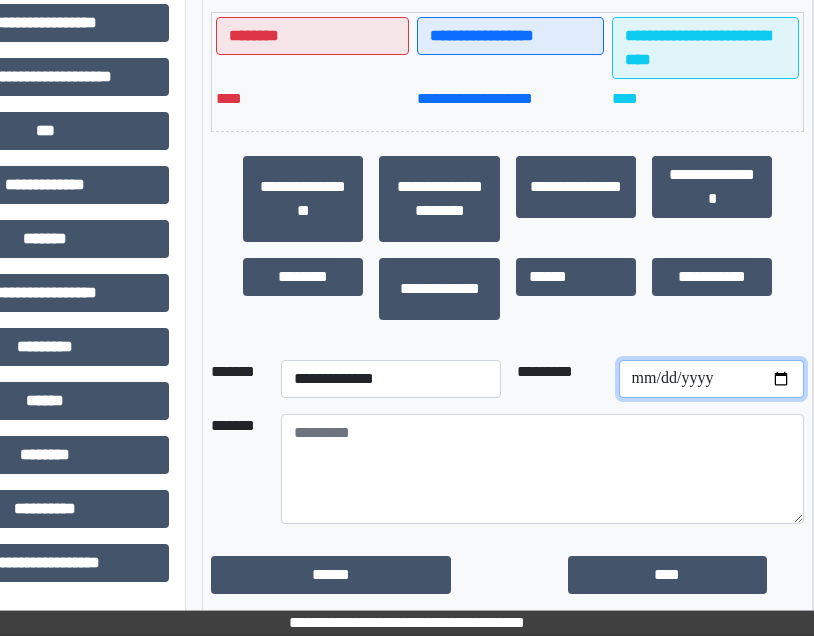 click at bounding box center (712, 379) 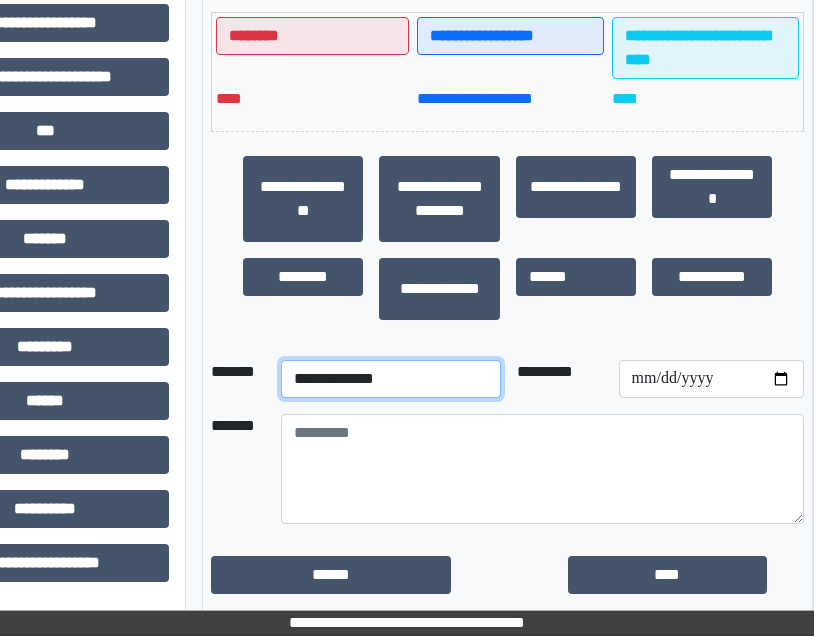 click on "**********" at bounding box center (391, 379) 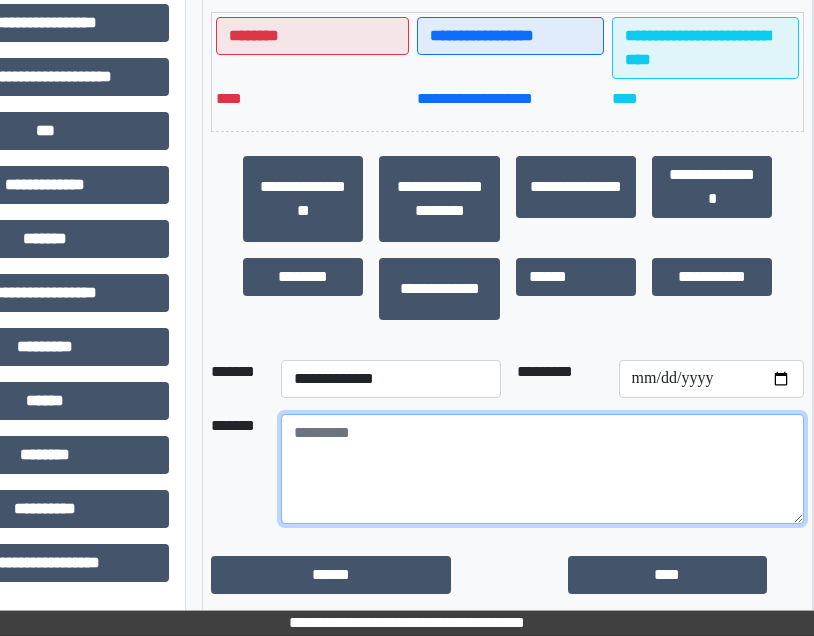 click at bounding box center [542, 469] 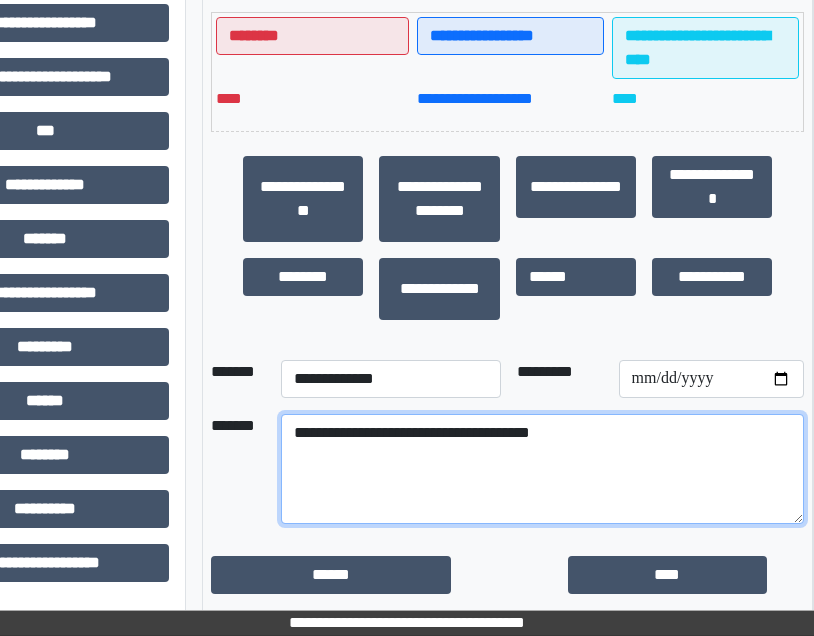 click on "**********" at bounding box center (542, 469) 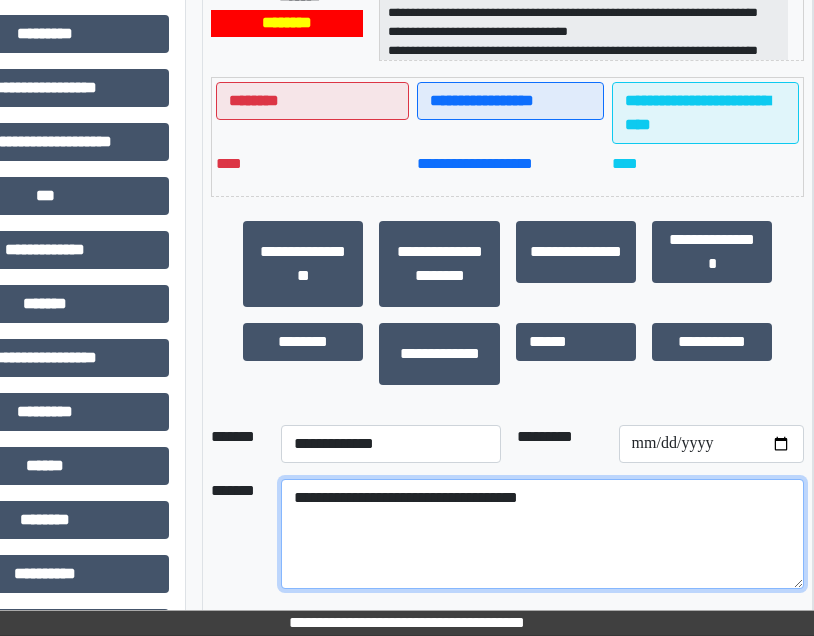 scroll, scrollTop: 621, scrollLeft: 180, axis: both 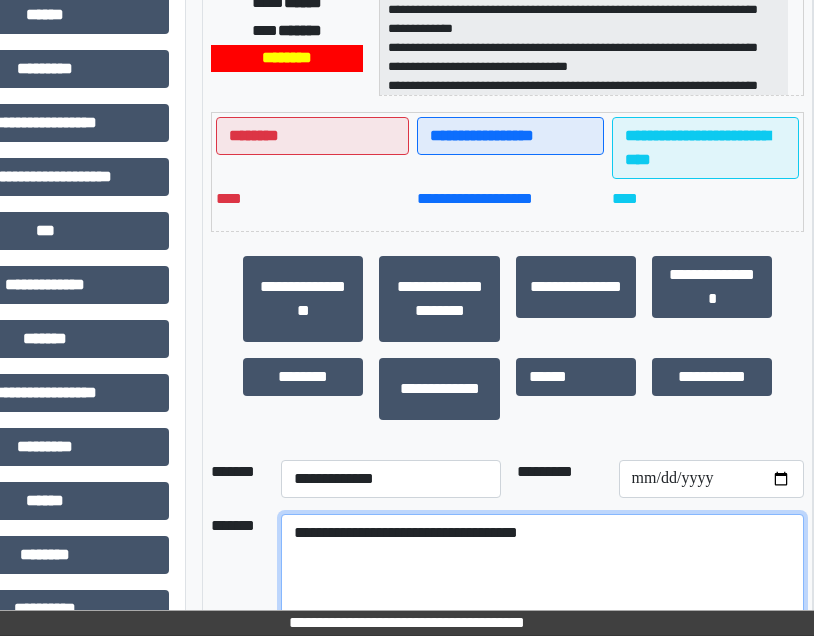 drag, startPoint x: 364, startPoint y: 534, endPoint x: 612, endPoint y: 531, distance: 248.01814 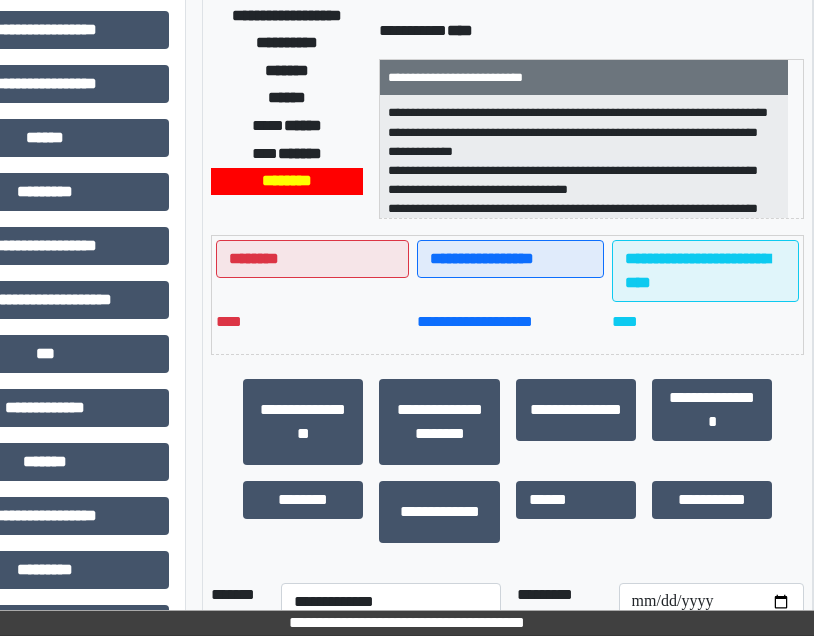 scroll, scrollTop: 321, scrollLeft: 180, axis: both 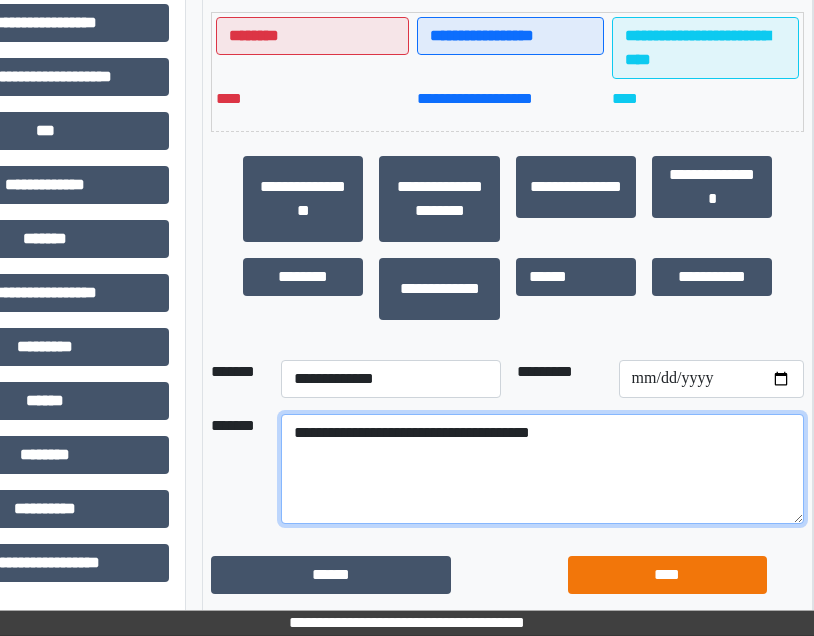 type on "**********" 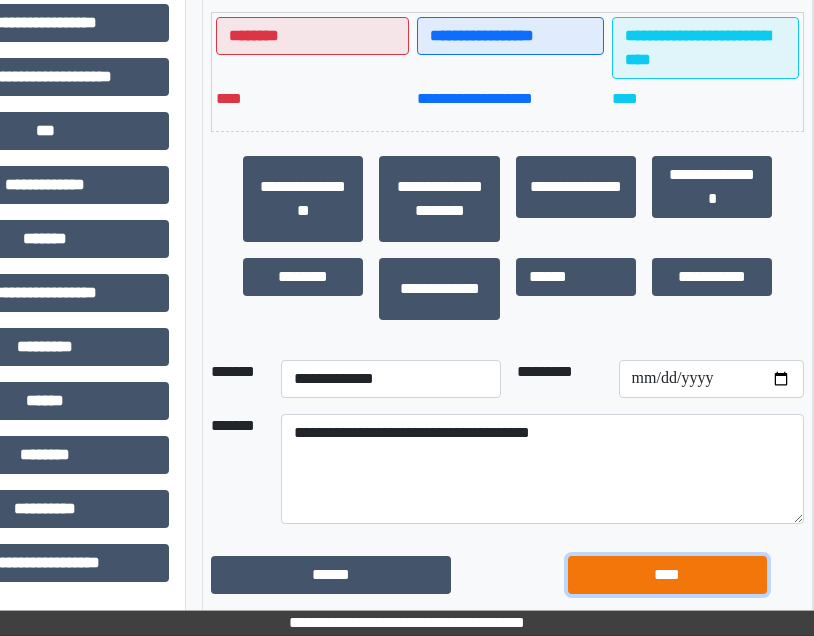 click on "****" at bounding box center (667, 575) 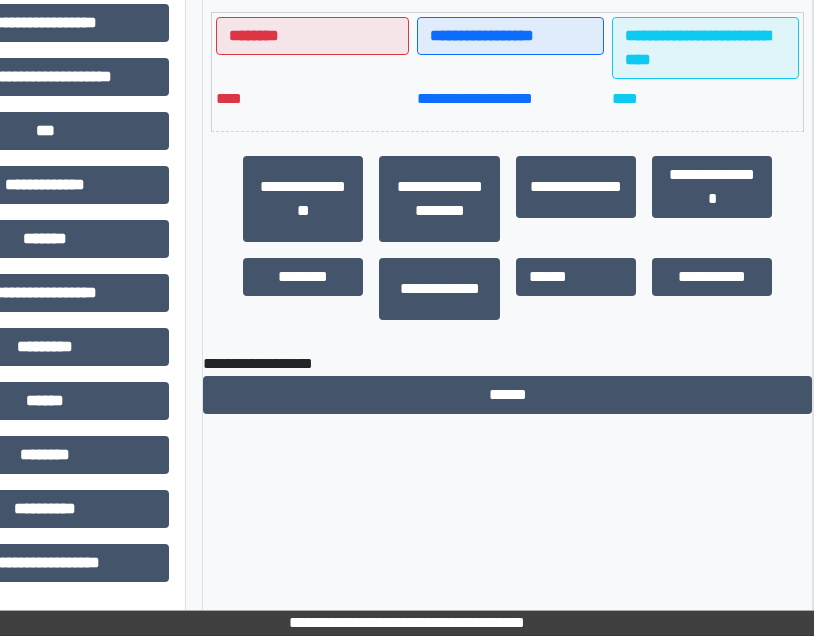 scroll, scrollTop: 717, scrollLeft: 180, axis: both 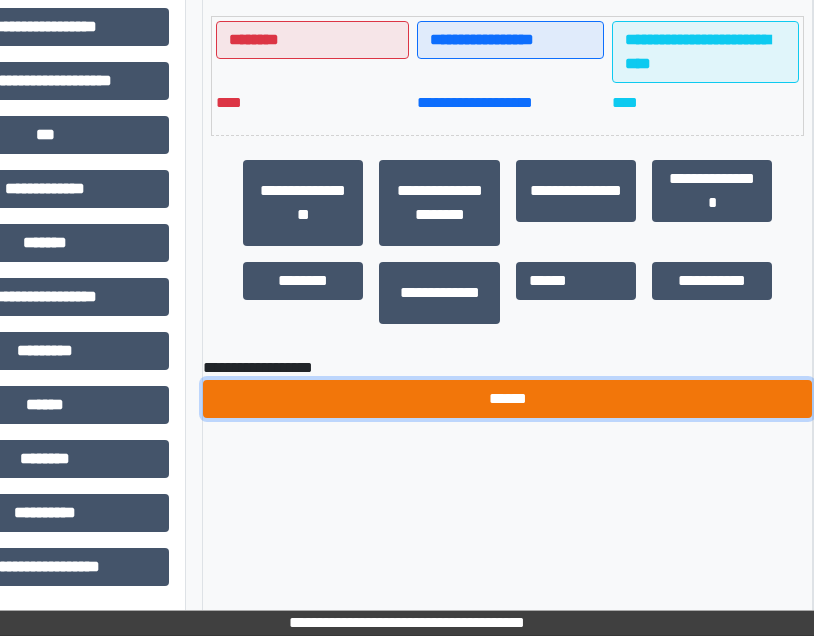 click on "******" at bounding box center (507, 399) 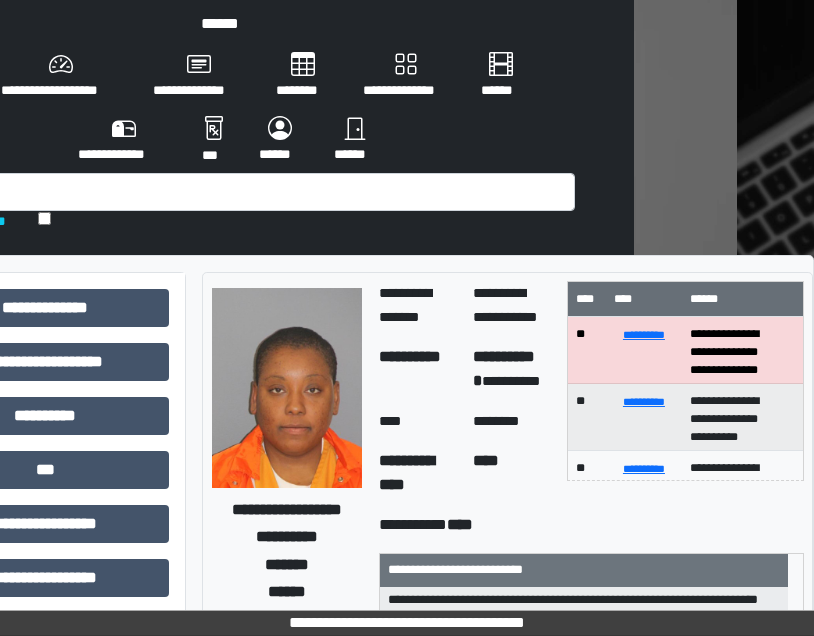 scroll, scrollTop: 0, scrollLeft: 180, axis: horizontal 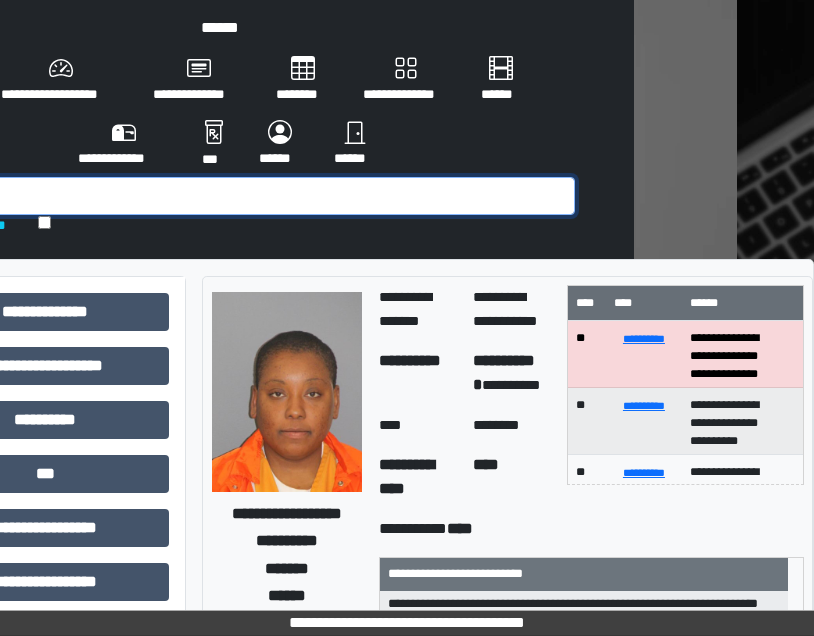 click at bounding box center [227, 196] 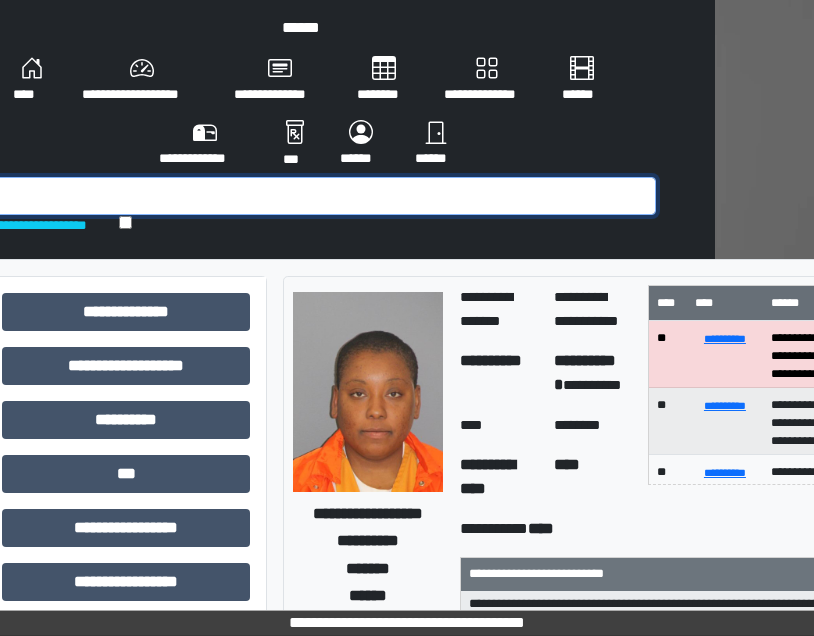 scroll, scrollTop: 0, scrollLeft: 80, axis: horizontal 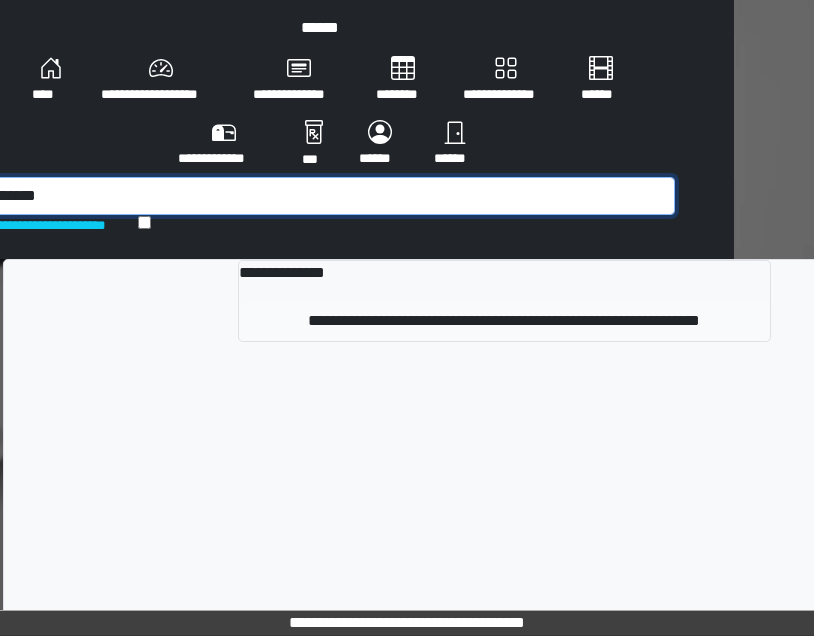 type on "*******" 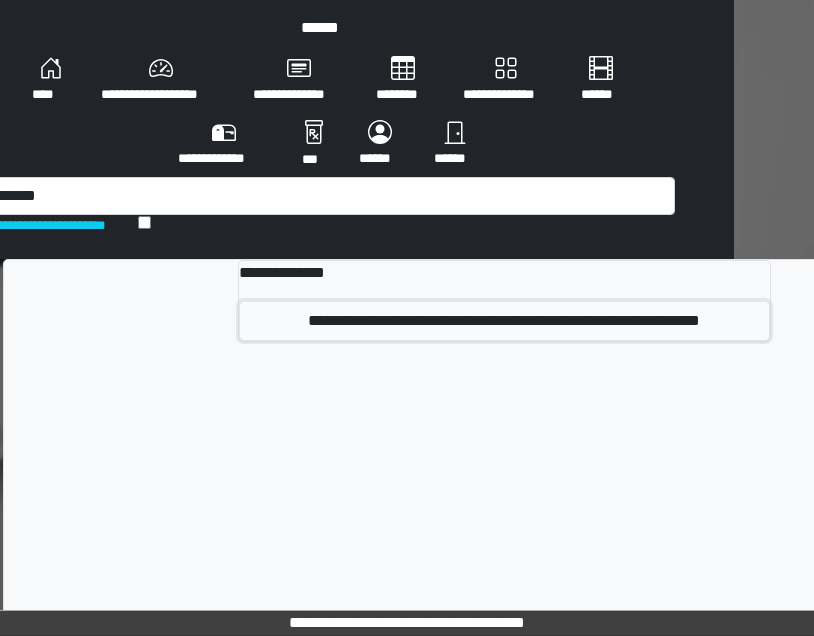 click on "**********" at bounding box center (504, 321) 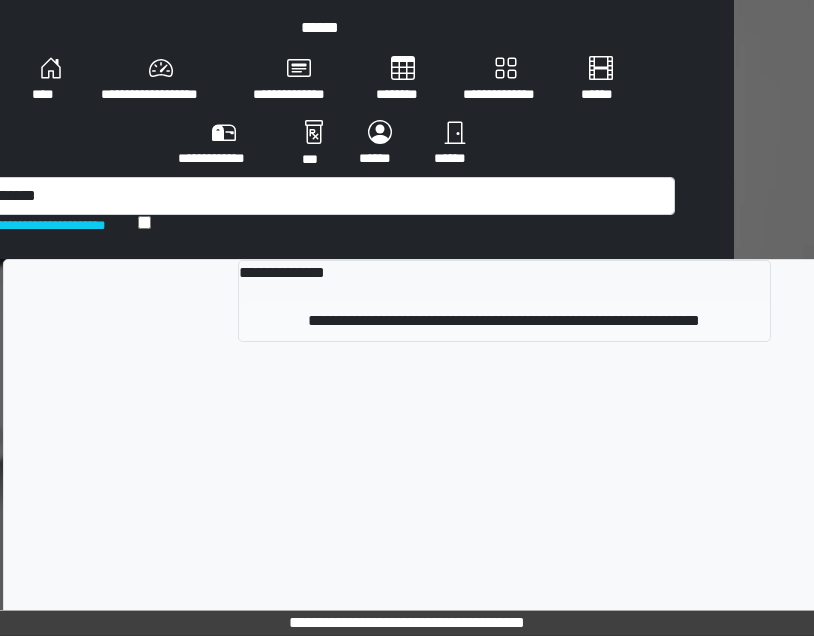 type 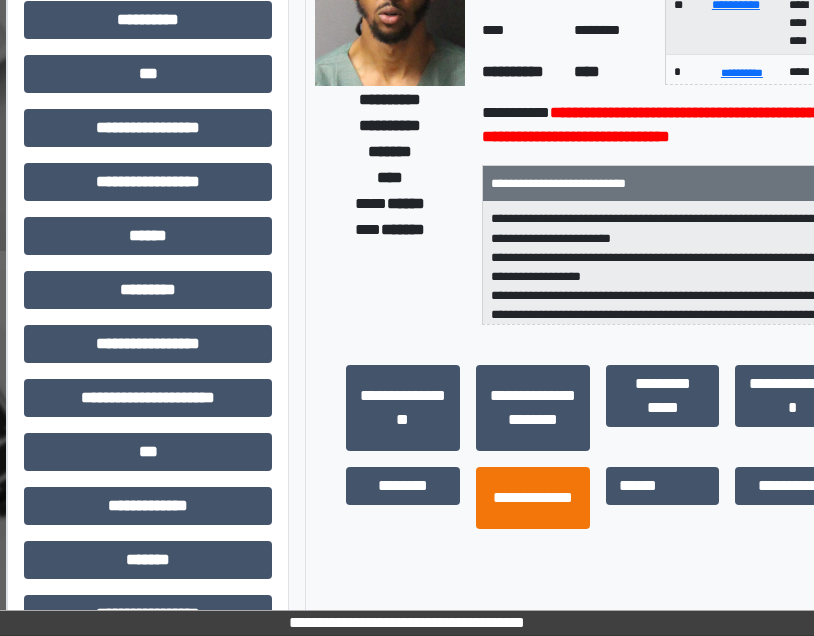 scroll, scrollTop: 500, scrollLeft: 77, axis: both 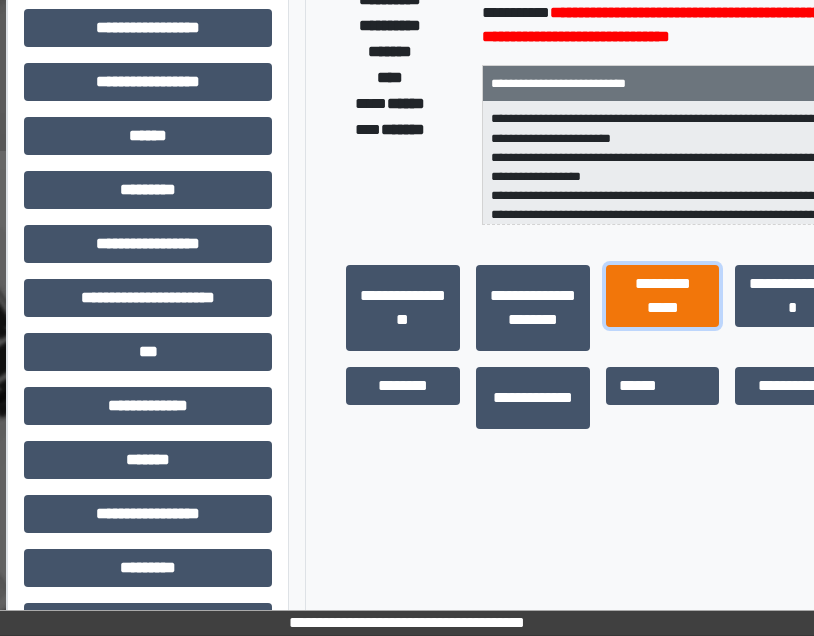 click on "**********" at bounding box center (663, 296) 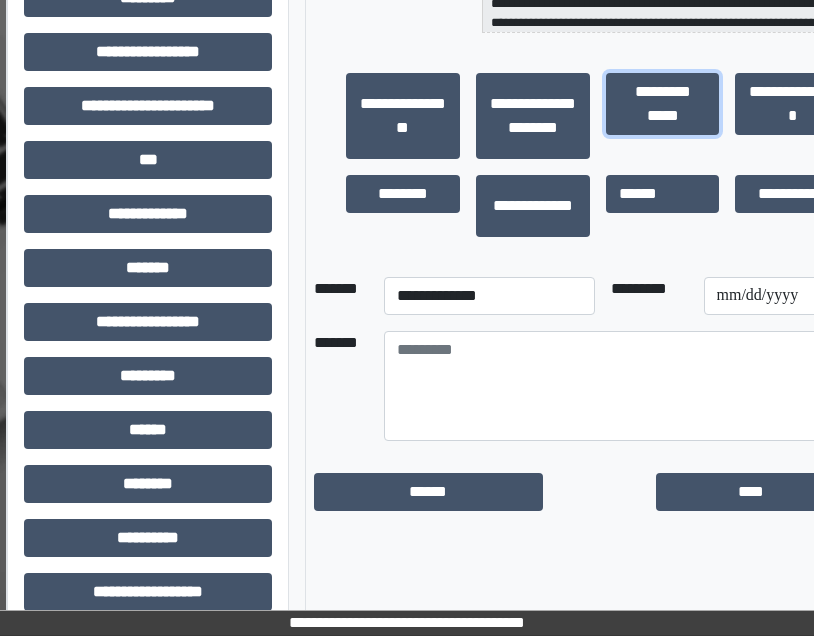 scroll, scrollTop: 700, scrollLeft: 77, axis: both 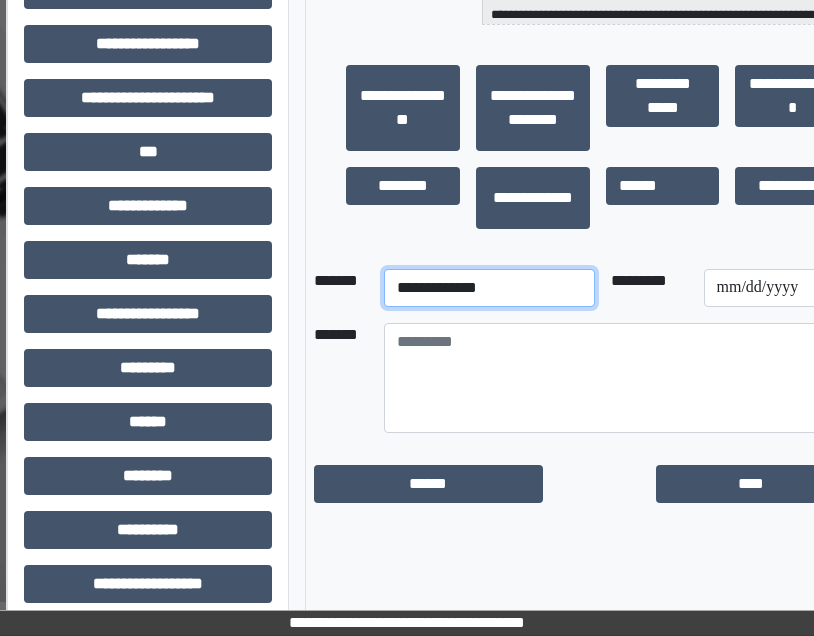 click on "**********" at bounding box center [489, 288] 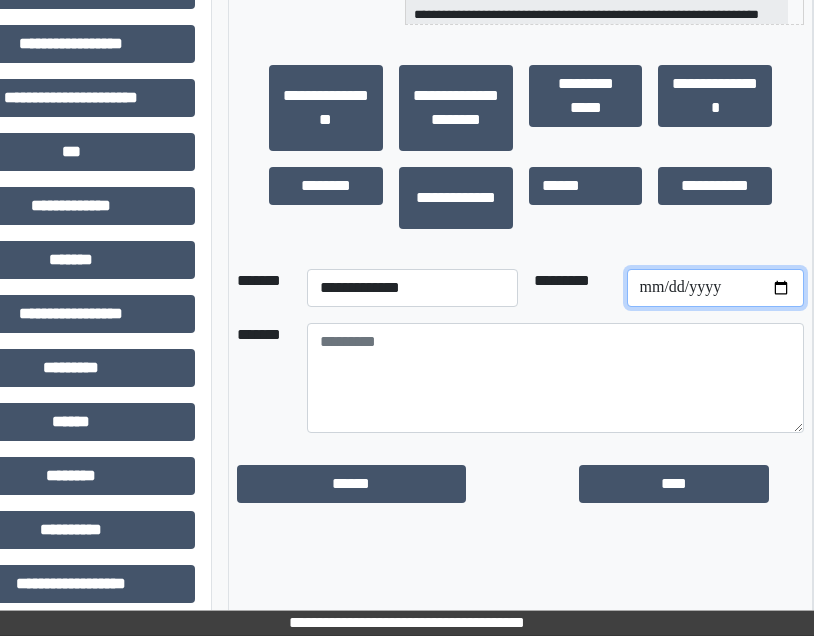 click at bounding box center [716, 288] 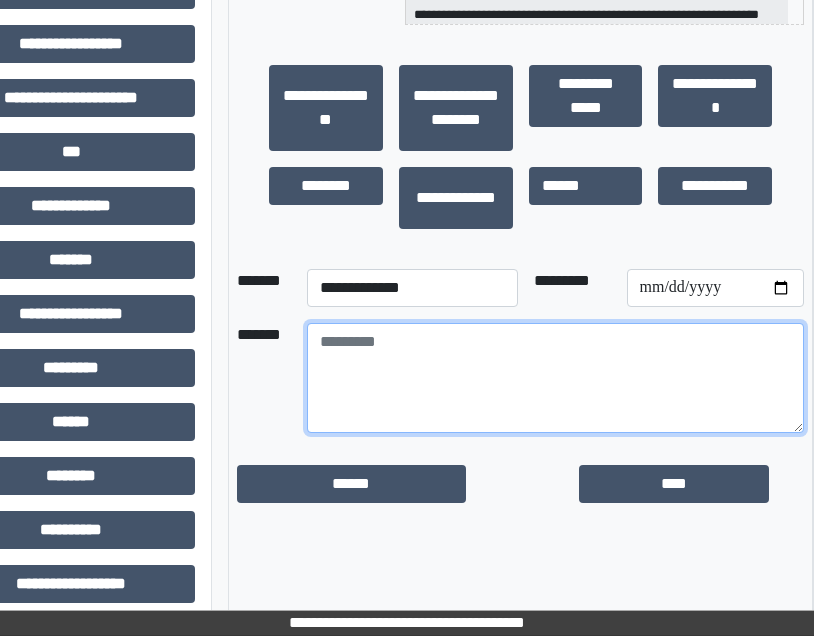 click at bounding box center [555, 378] 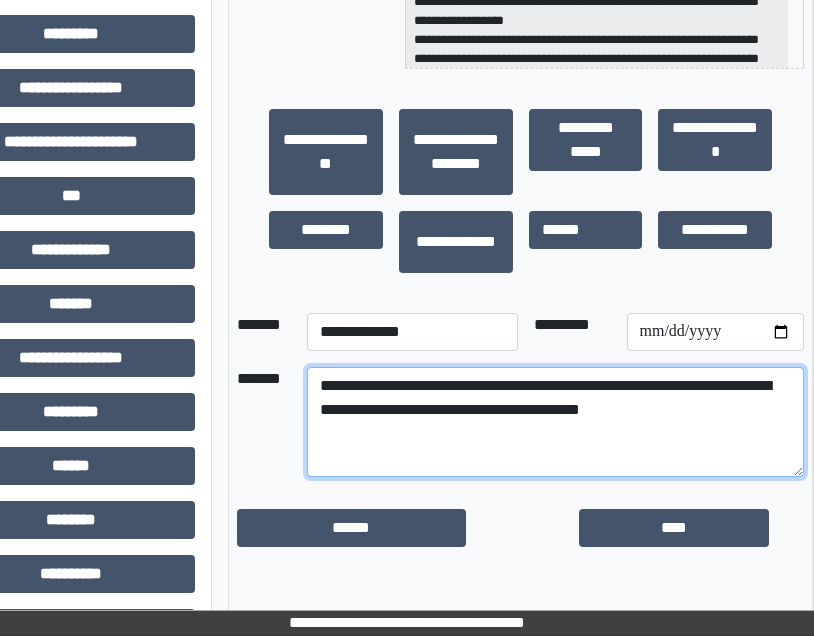 scroll, scrollTop: 700, scrollLeft: 154, axis: both 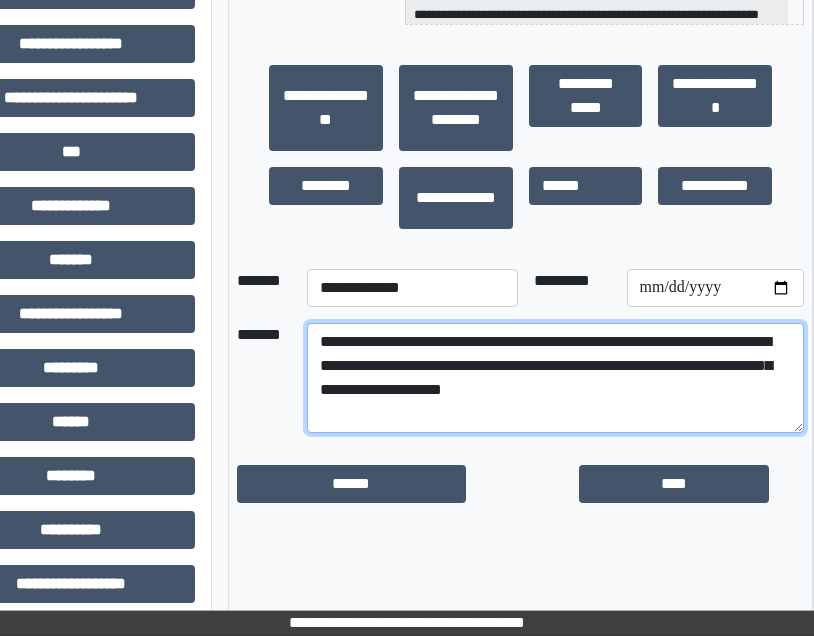 drag, startPoint x: 321, startPoint y: 341, endPoint x: 764, endPoint y: 387, distance: 445.38187 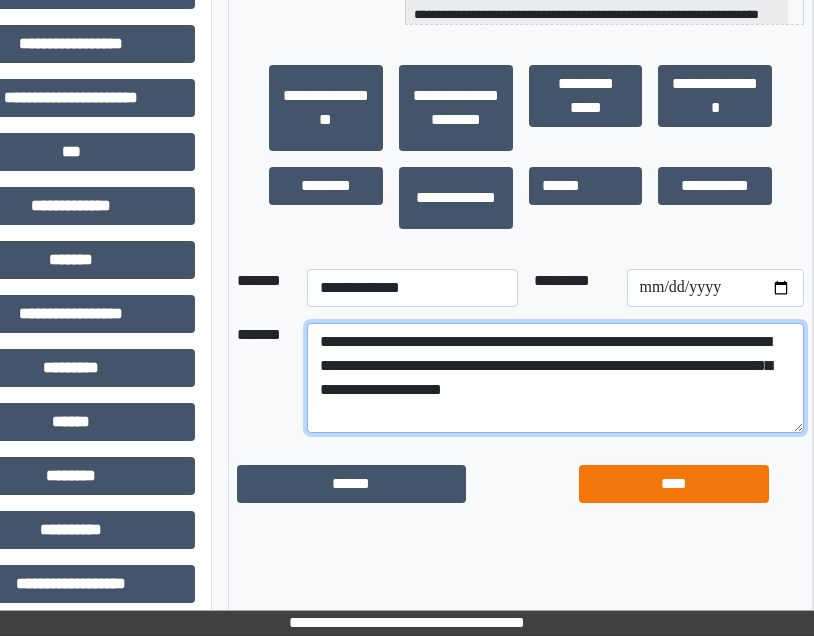 type on "**********" 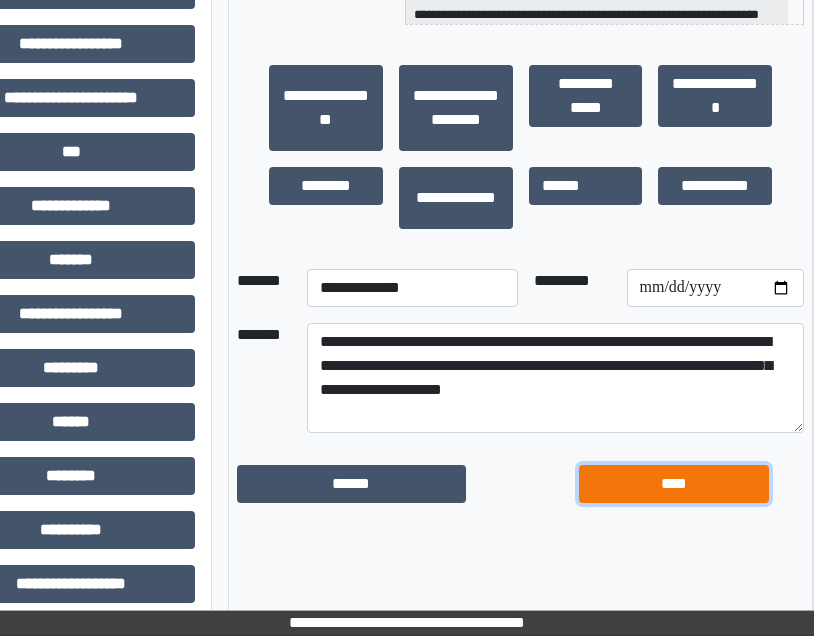 click on "****" at bounding box center [674, 484] 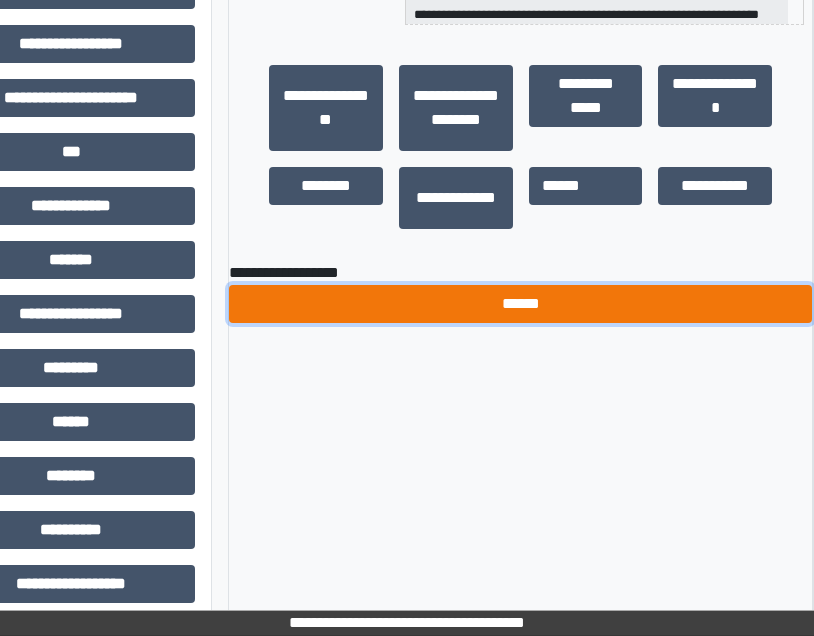 click on "******" at bounding box center [520, 304] 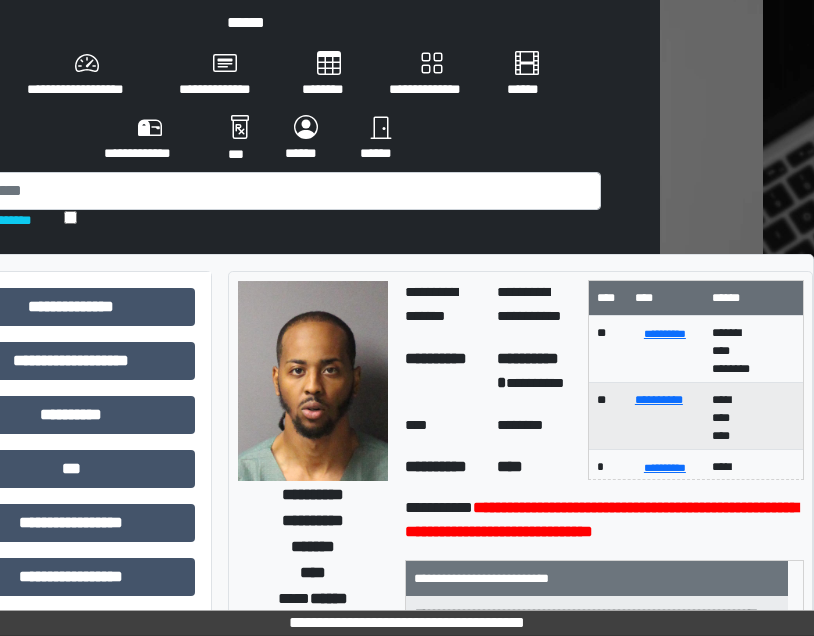 scroll, scrollTop: 0, scrollLeft: 154, axis: horizontal 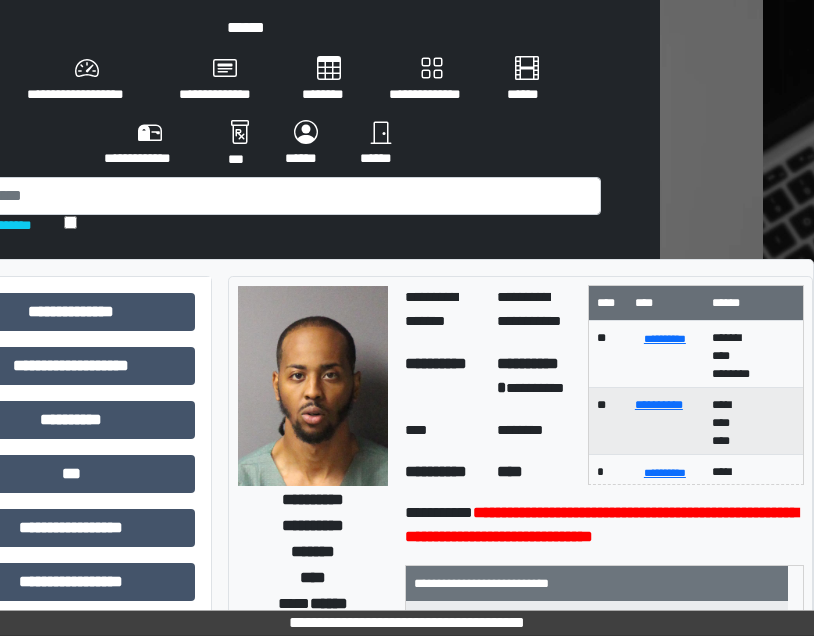 click on "********" at bounding box center [329, 80] 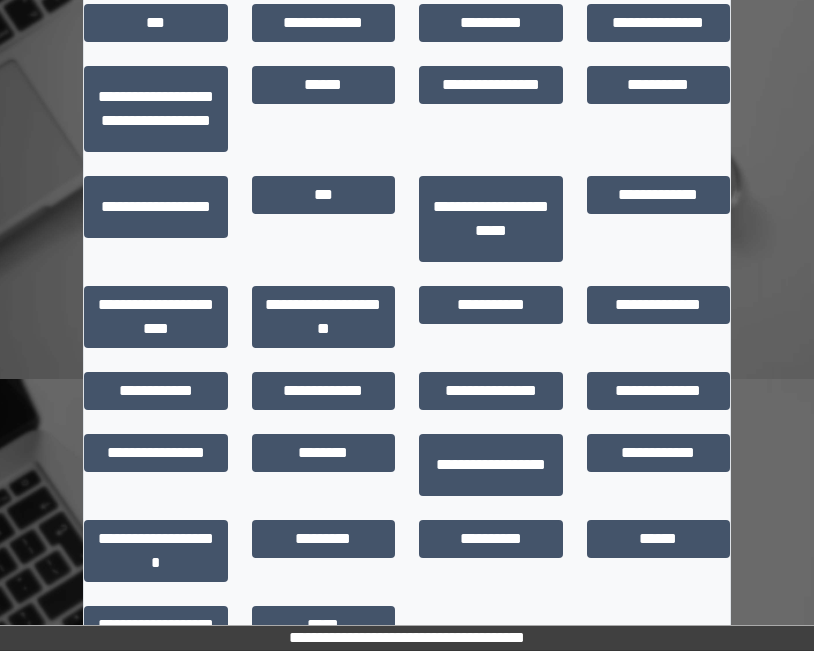 scroll, scrollTop: 300, scrollLeft: 0, axis: vertical 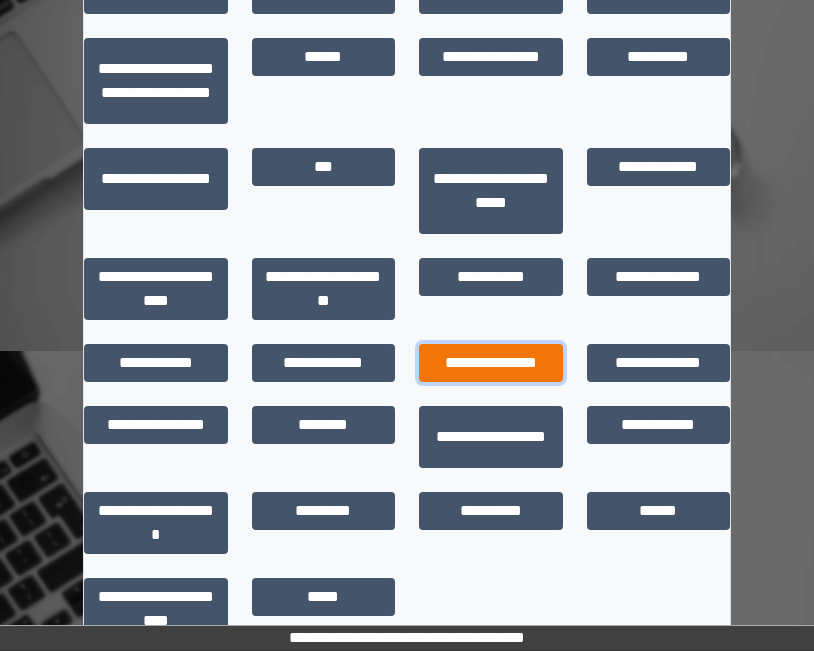 click on "**********" at bounding box center (491, 363) 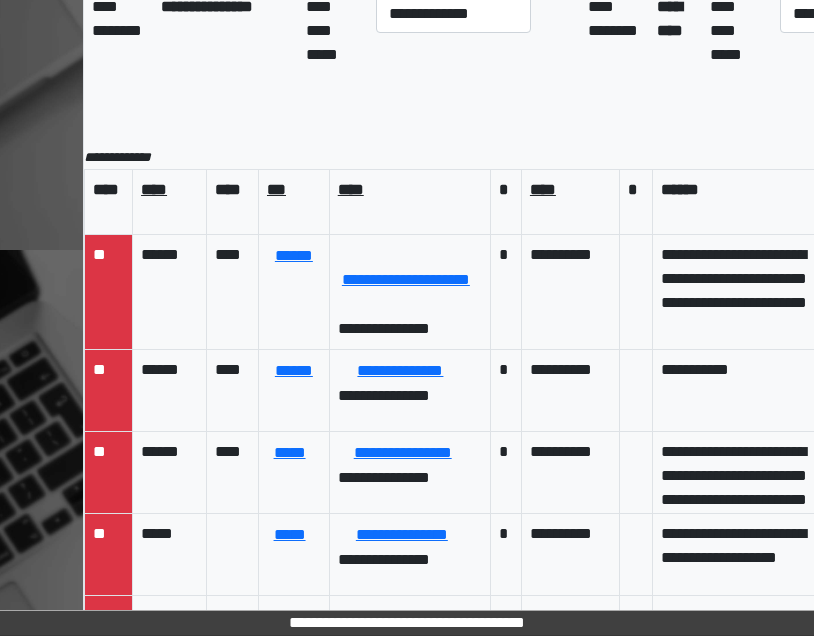 scroll, scrollTop: 179, scrollLeft: 0, axis: vertical 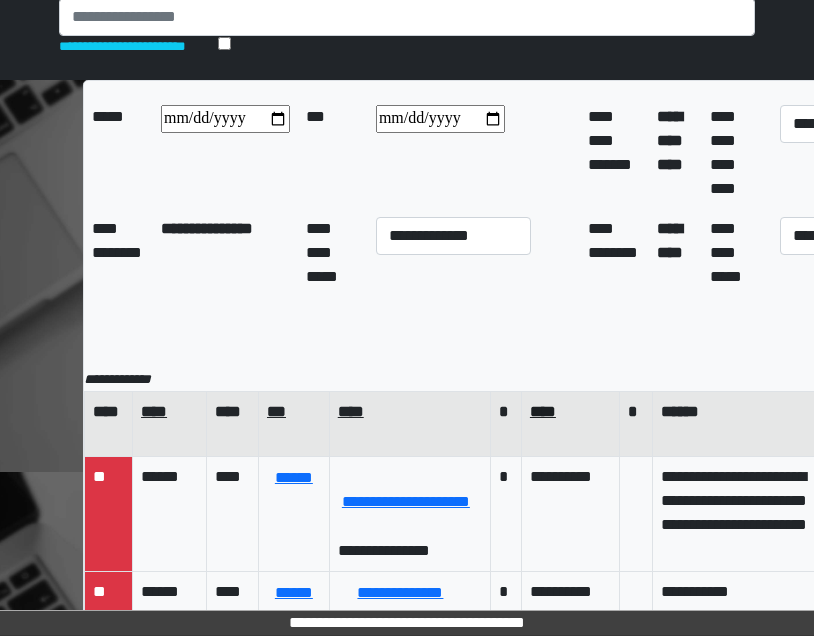 click on "****" at bounding box center [570, 412] 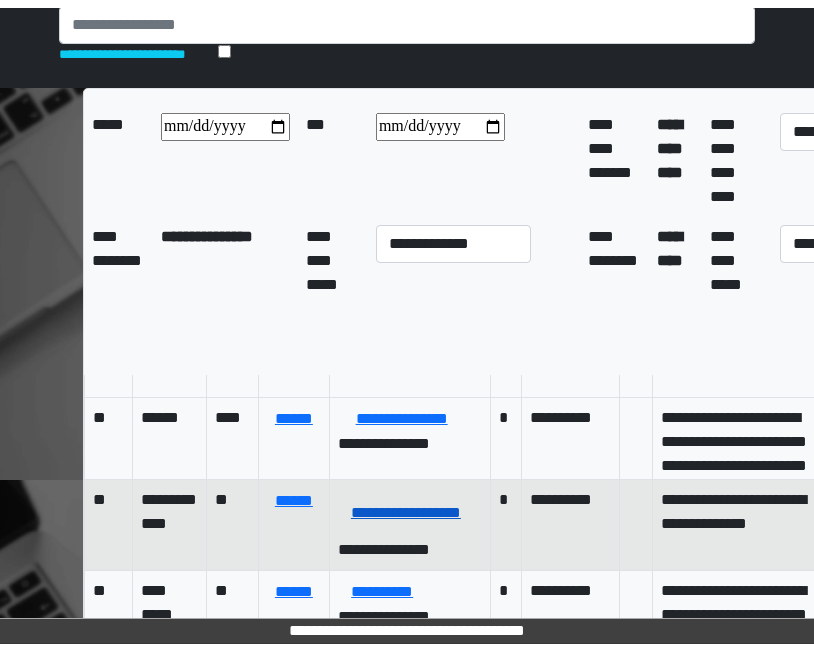 scroll, scrollTop: 200, scrollLeft: 0, axis: vertical 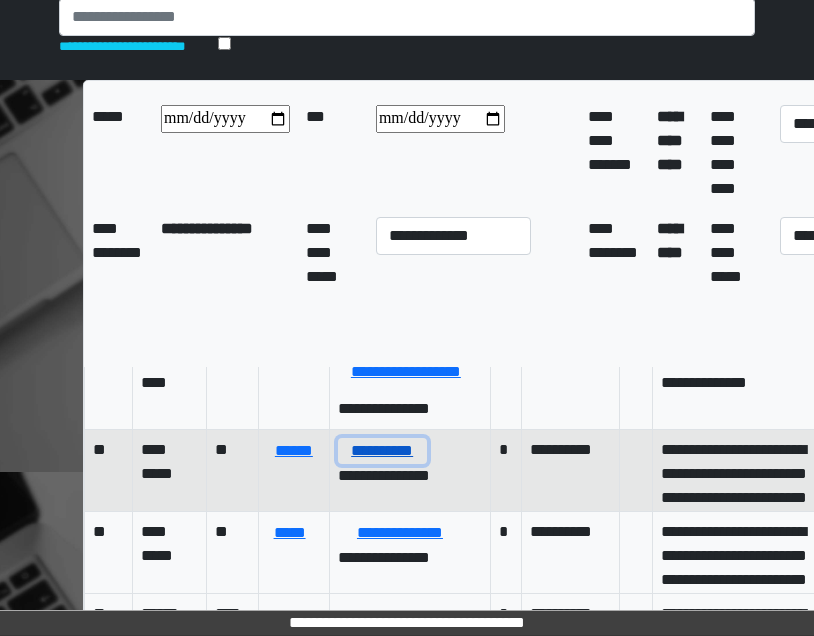 click on "**********" at bounding box center [382, 451] 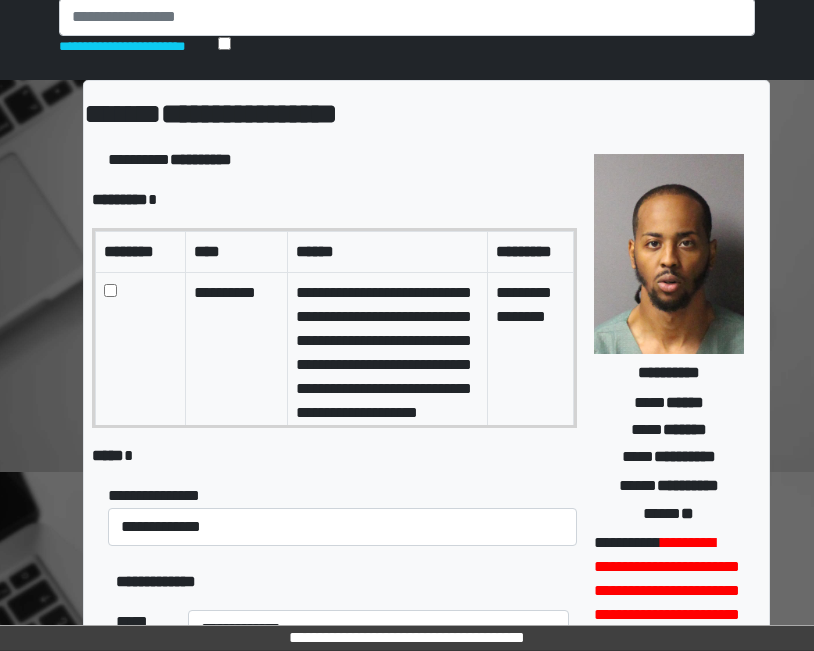 scroll, scrollTop: 73, scrollLeft: 0, axis: vertical 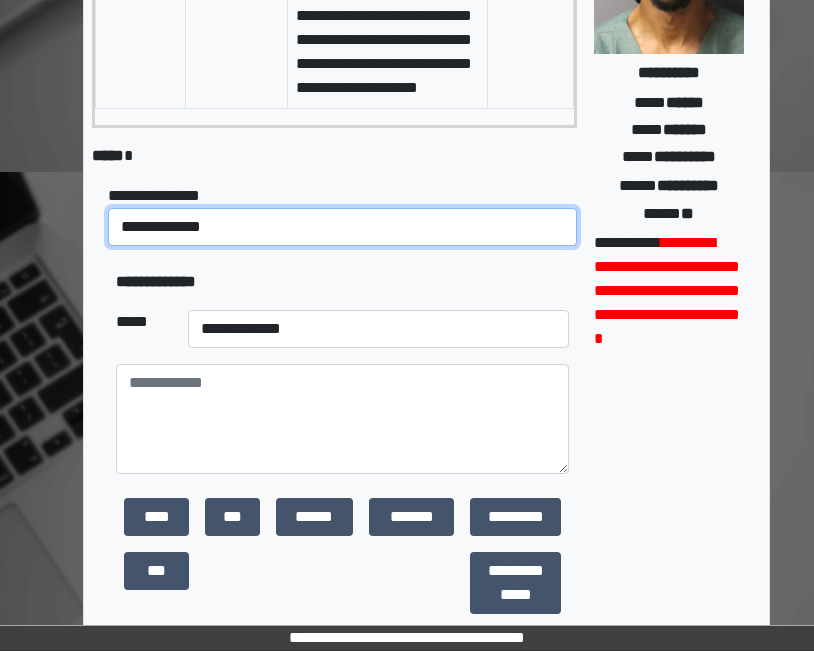 click on "**********" at bounding box center (342, 227) 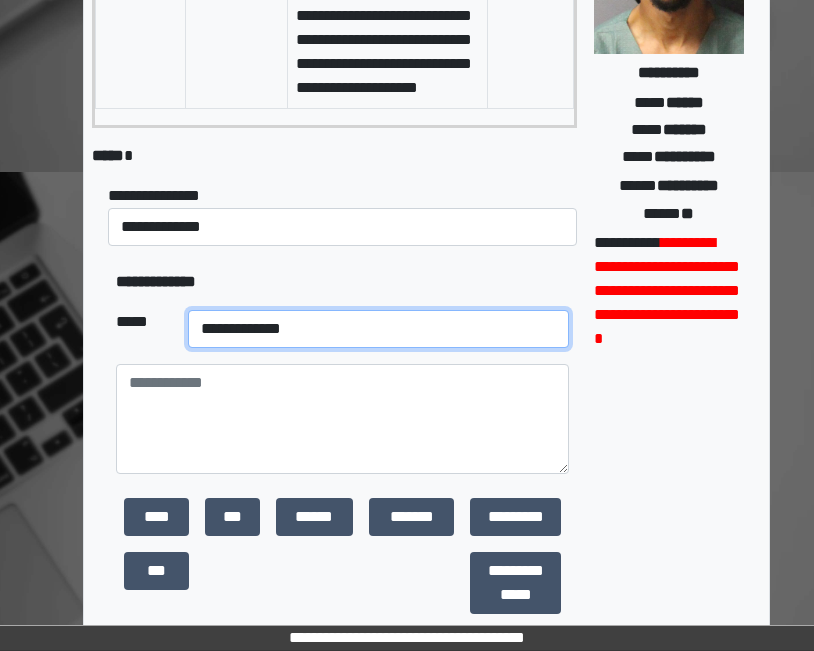 click on "**********" at bounding box center [378, 329] 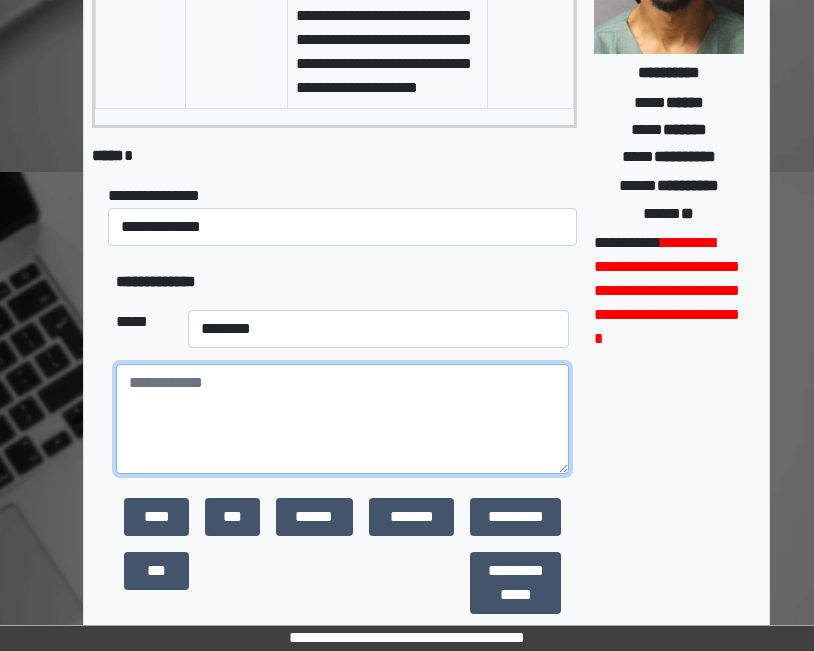click at bounding box center (342, 419) 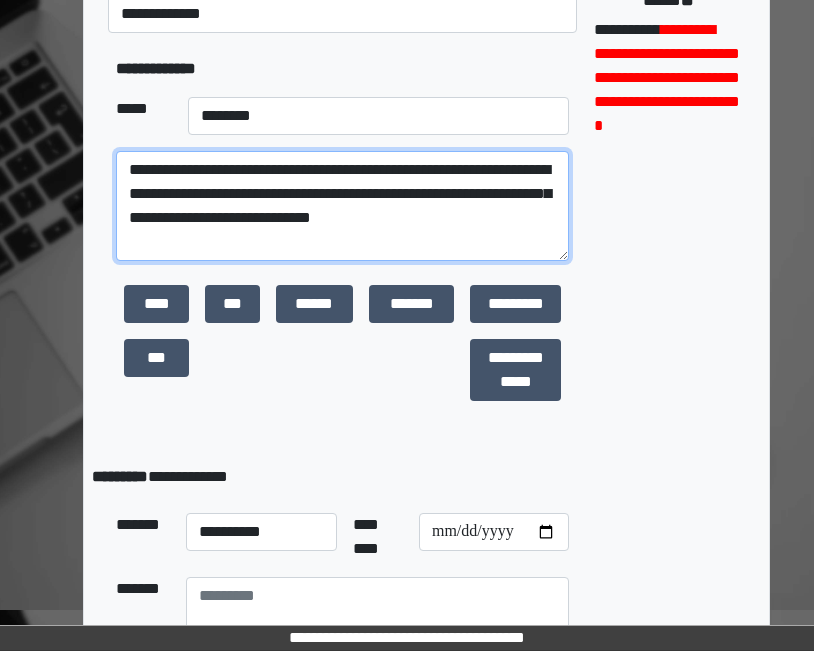 scroll, scrollTop: 863, scrollLeft: 0, axis: vertical 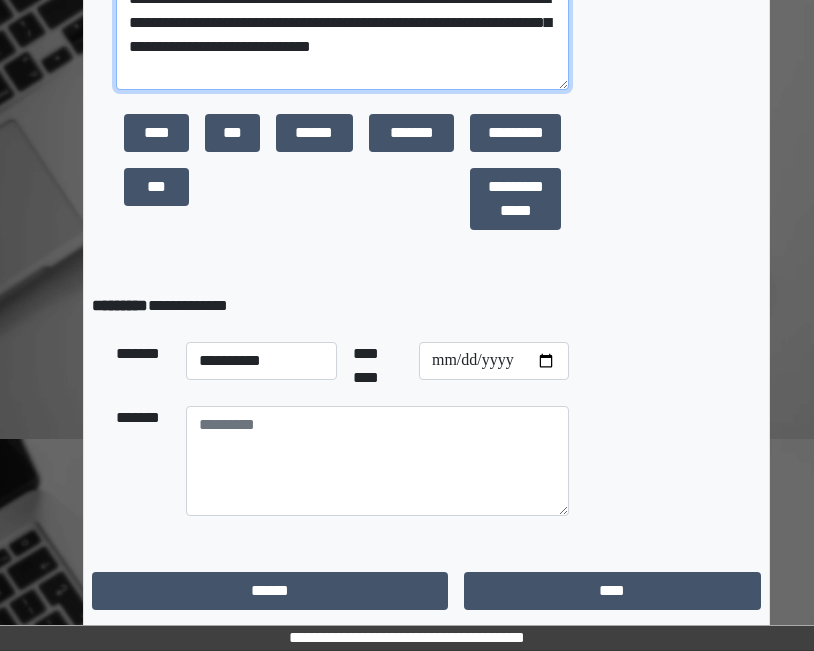 type on "**********" 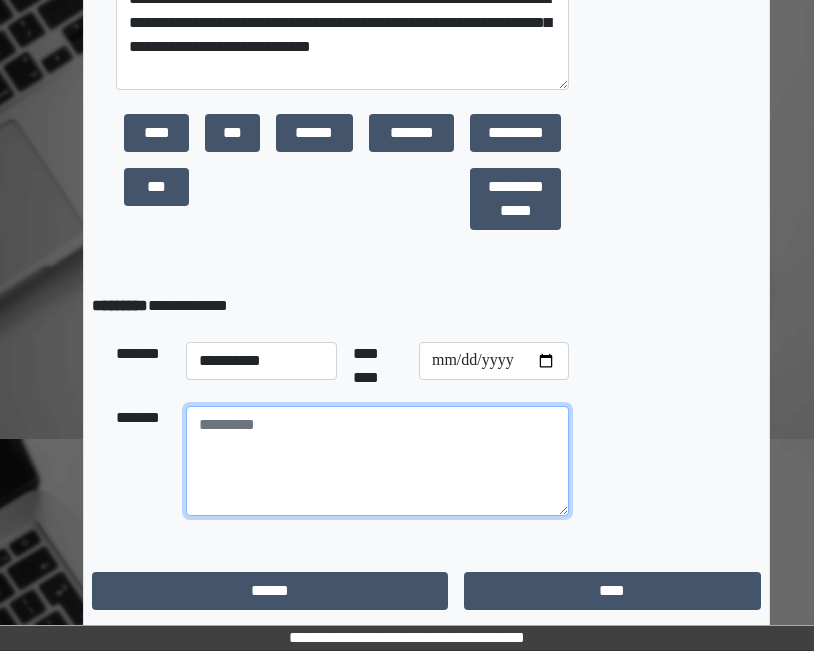 click at bounding box center [377, 461] 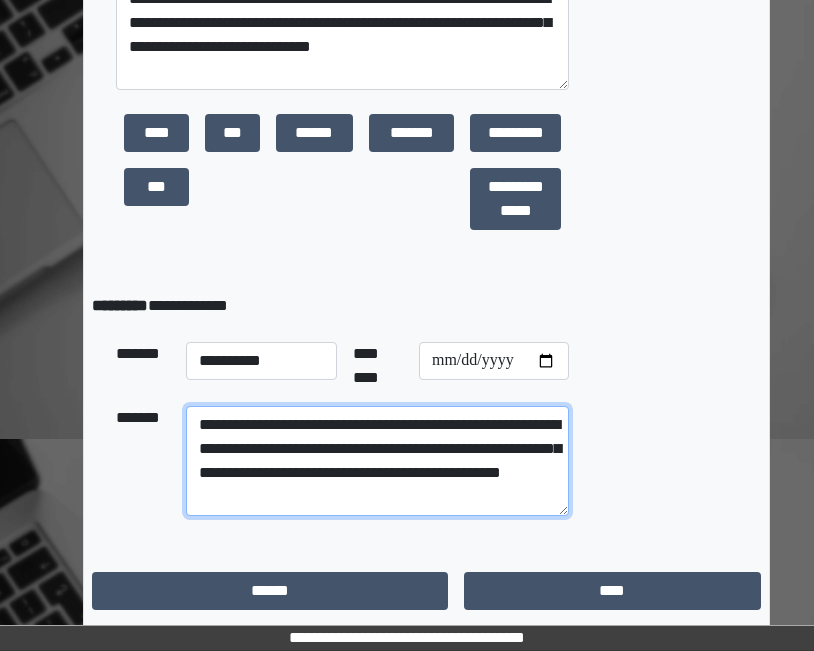 type on "**********" 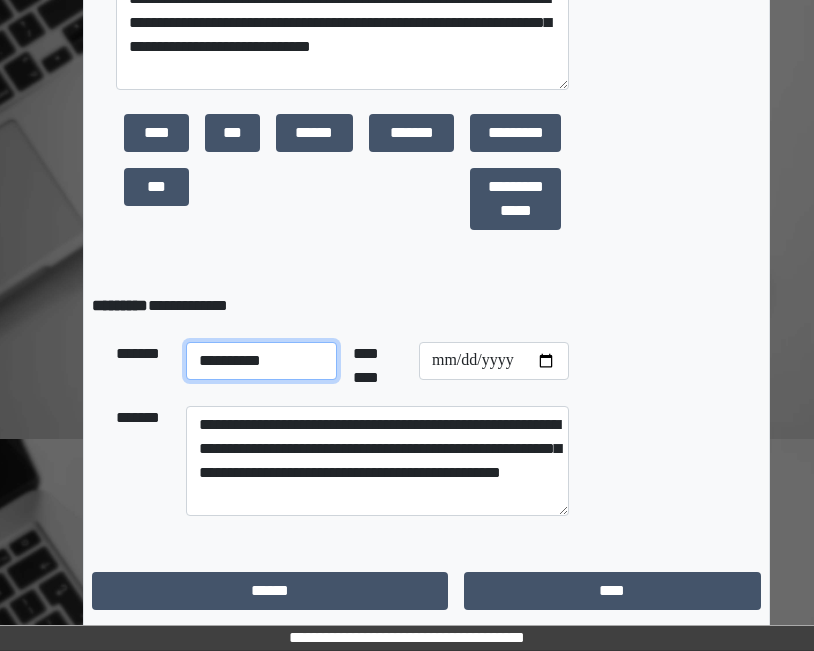 click on "**********" at bounding box center [261, 361] 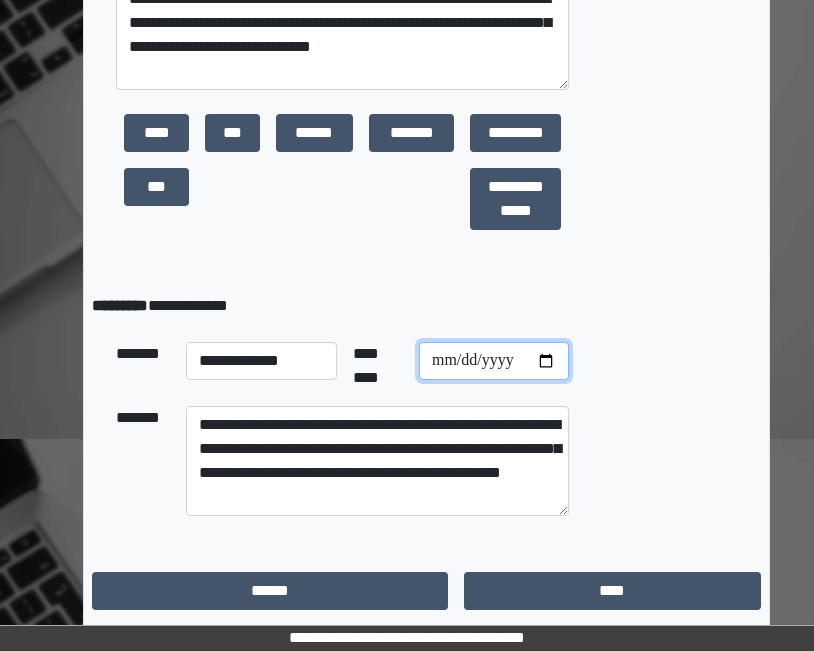 click at bounding box center [494, 361] 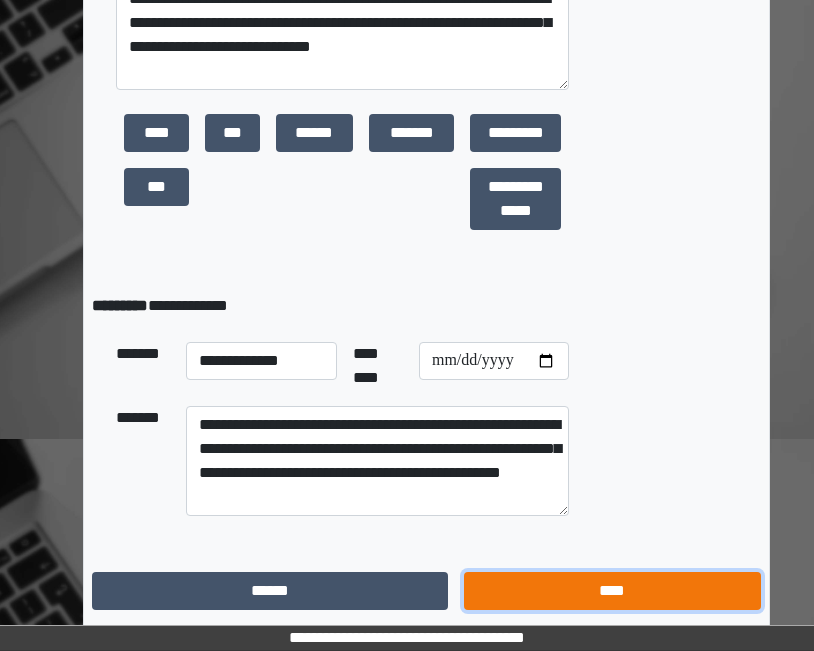click on "****" at bounding box center (612, 591) 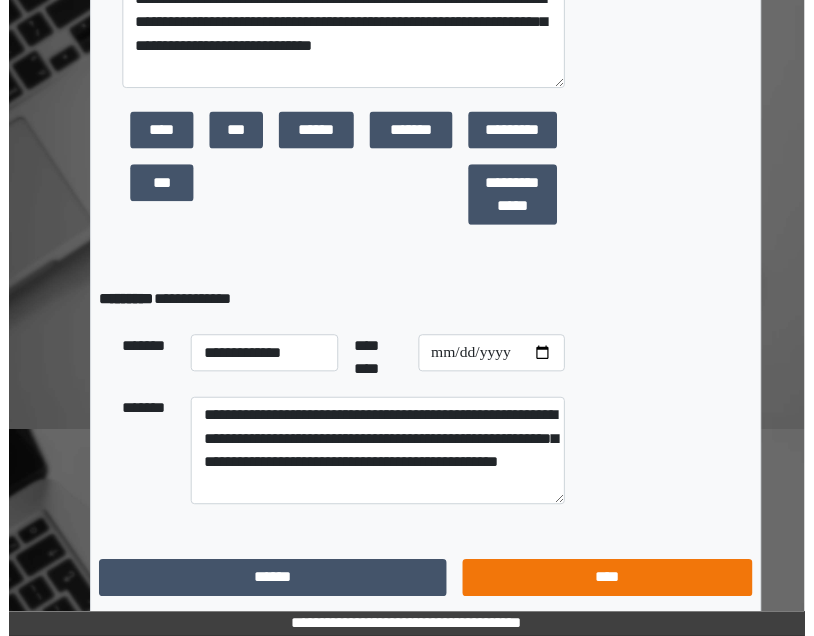 scroll, scrollTop: 0, scrollLeft: 0, axis: both 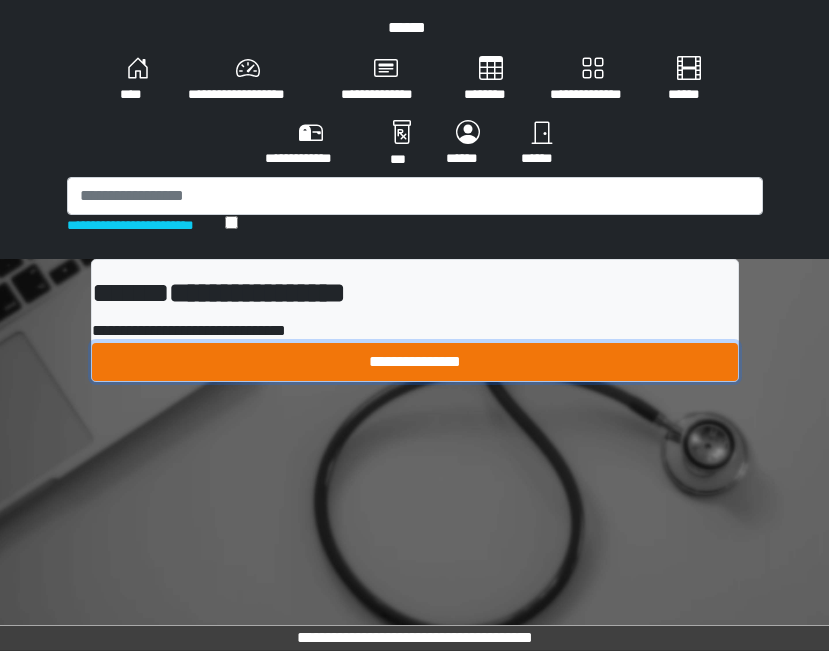 click on "**********" at bounding box center [415, 362] 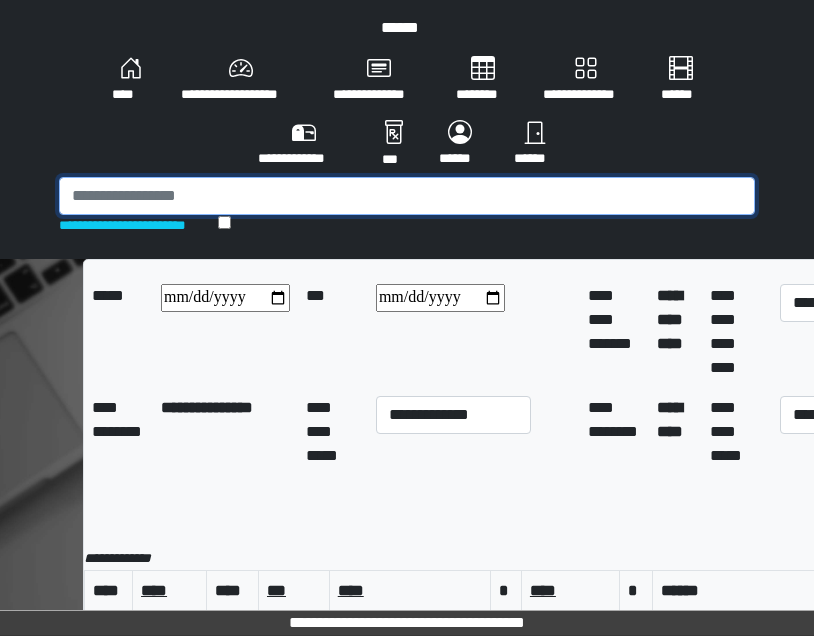 click at bounding box center (407, 196) 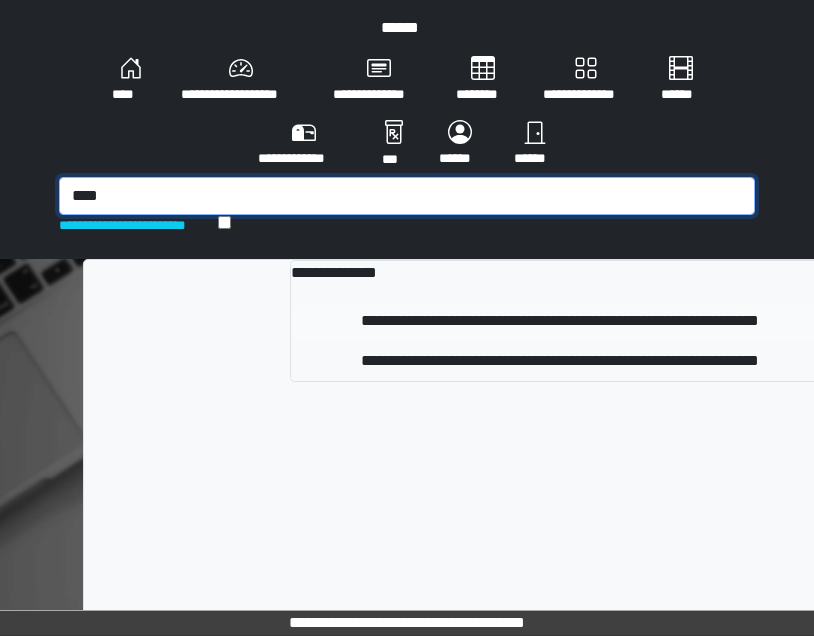 type on "****" 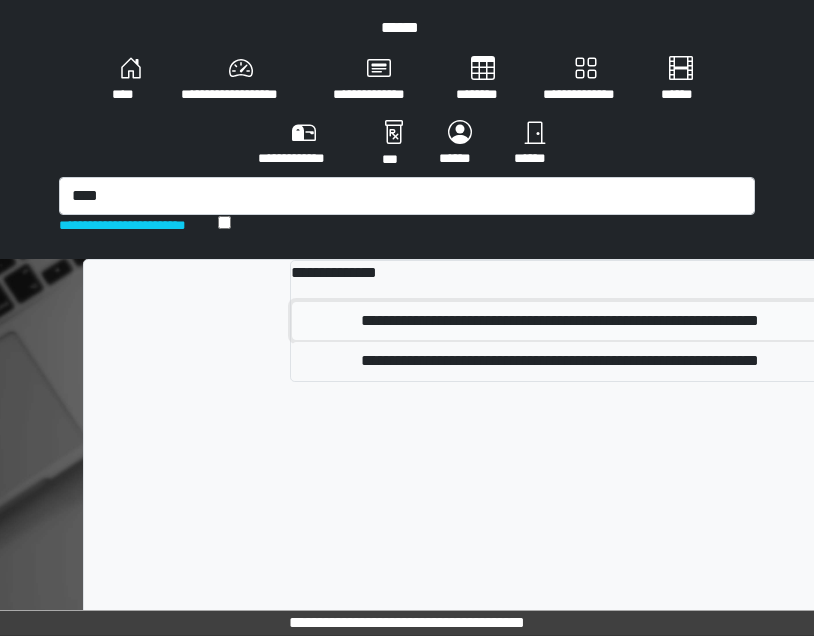 click on "**********" at bounding box center (560, 321) 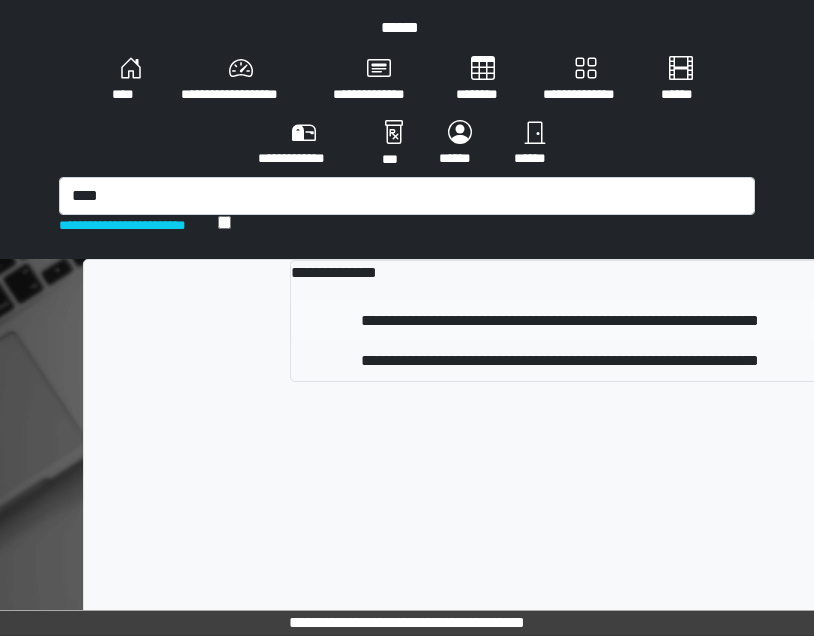 type 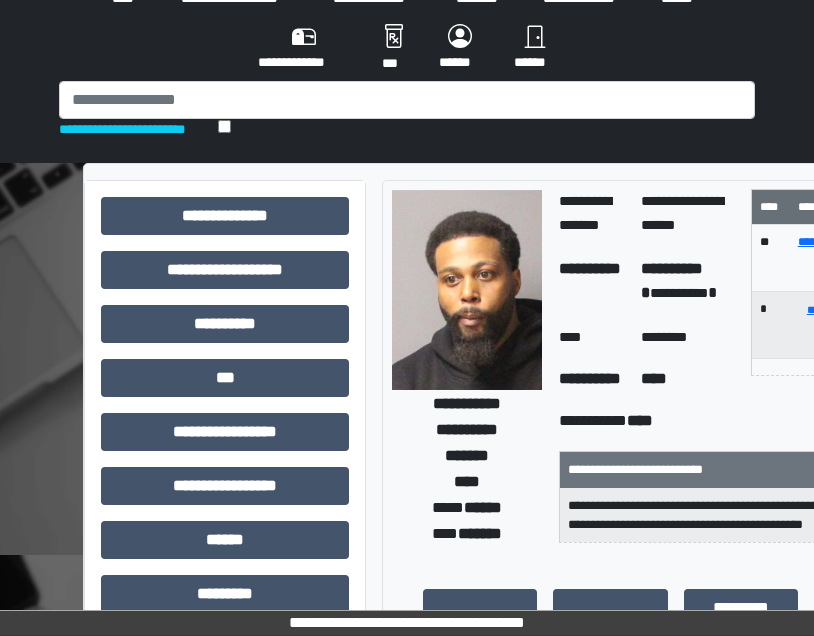 scroll, scrollTop: 0, scrollLeft: 0, axis: both 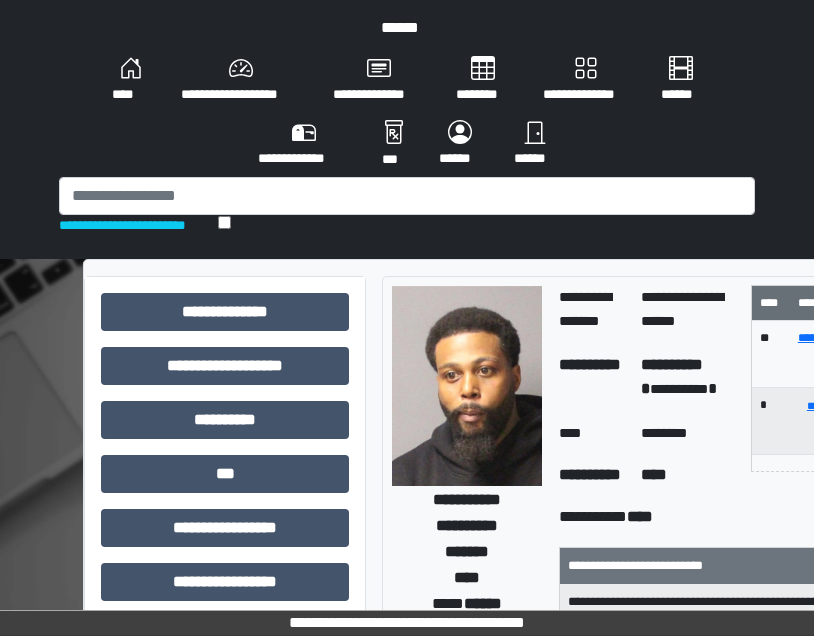 click on "******" at bounding box center [460, 144] 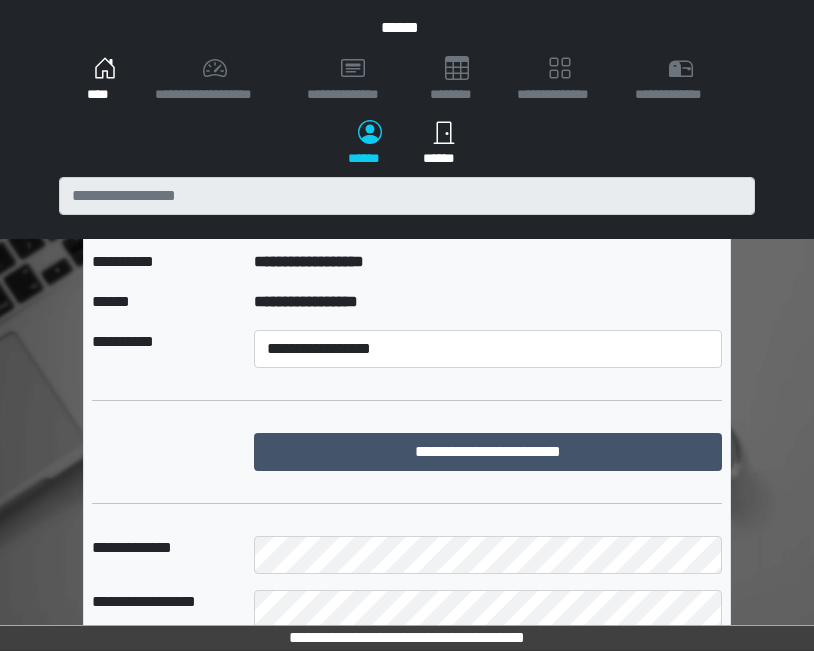 scroll, scrollTop: 0, scrollLeft: 0, axis: both 